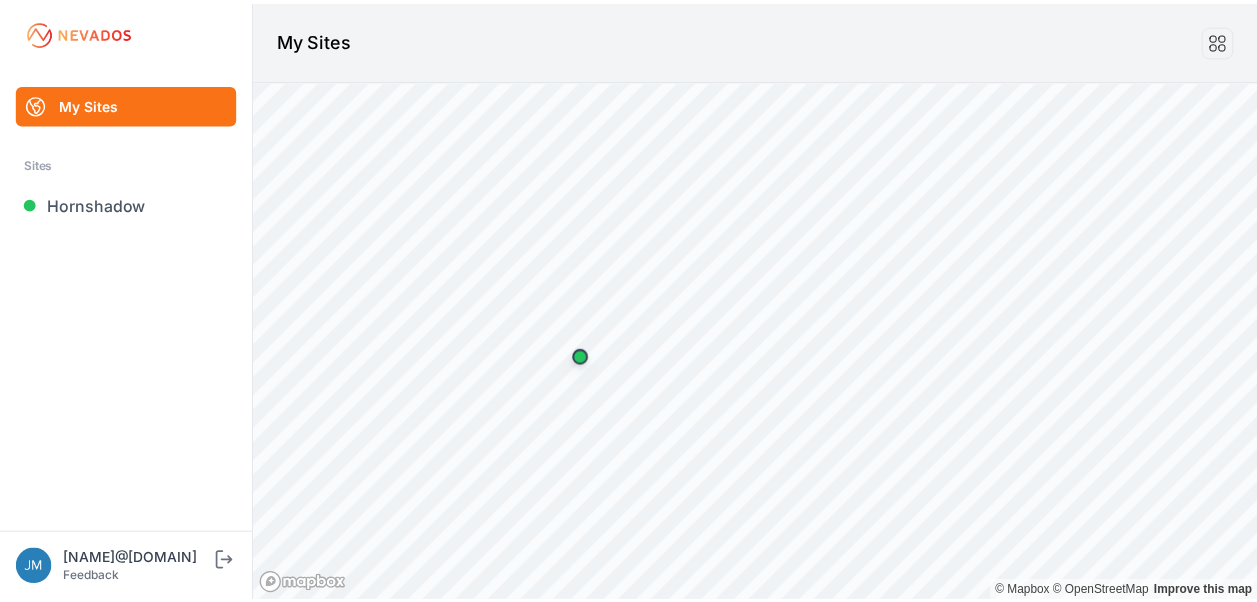 scroll, scrollTop: 0, scrollLeft: 0, axis: both 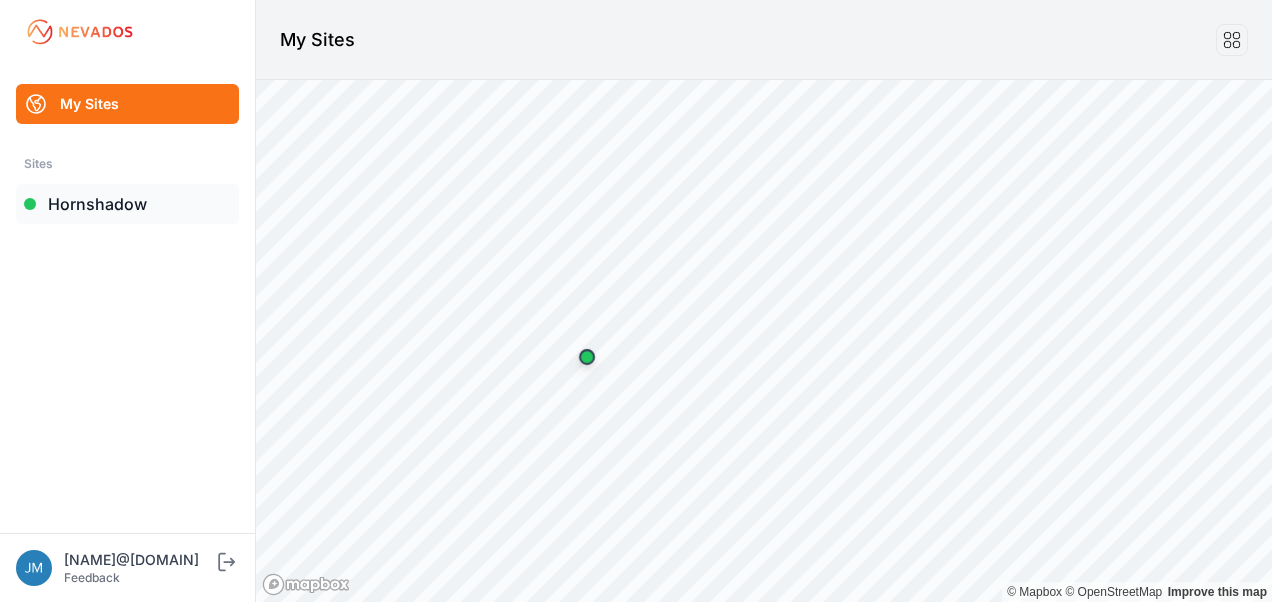 click on "Hornshadow" at bounding box center [127, 204] 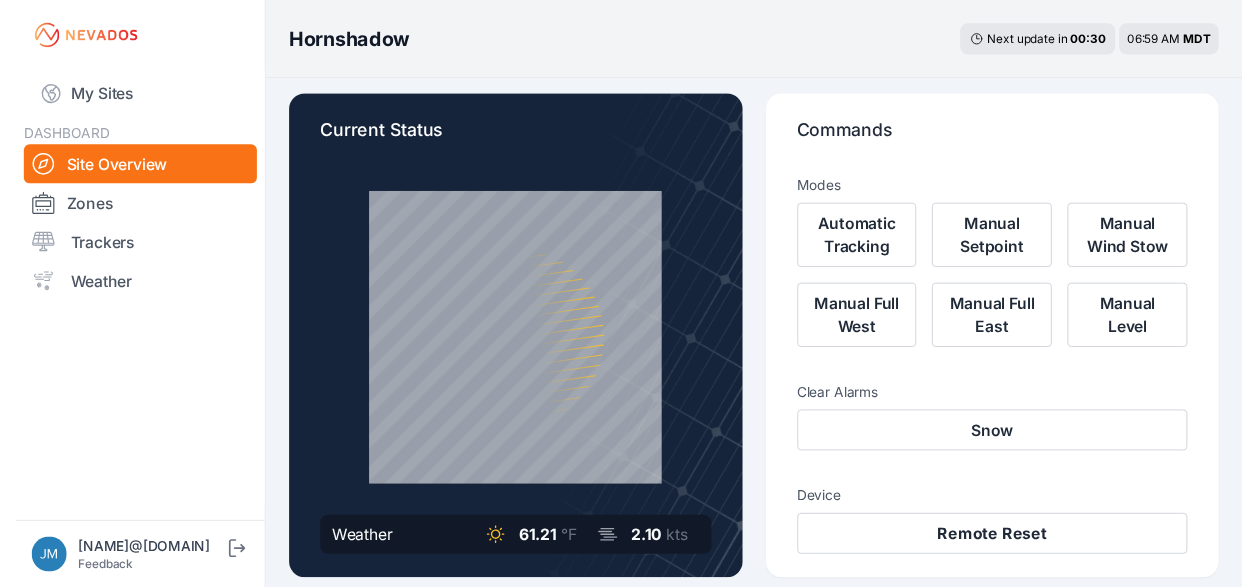 scroll, scrollTop: 0, scrollLeft: 0, axis: both 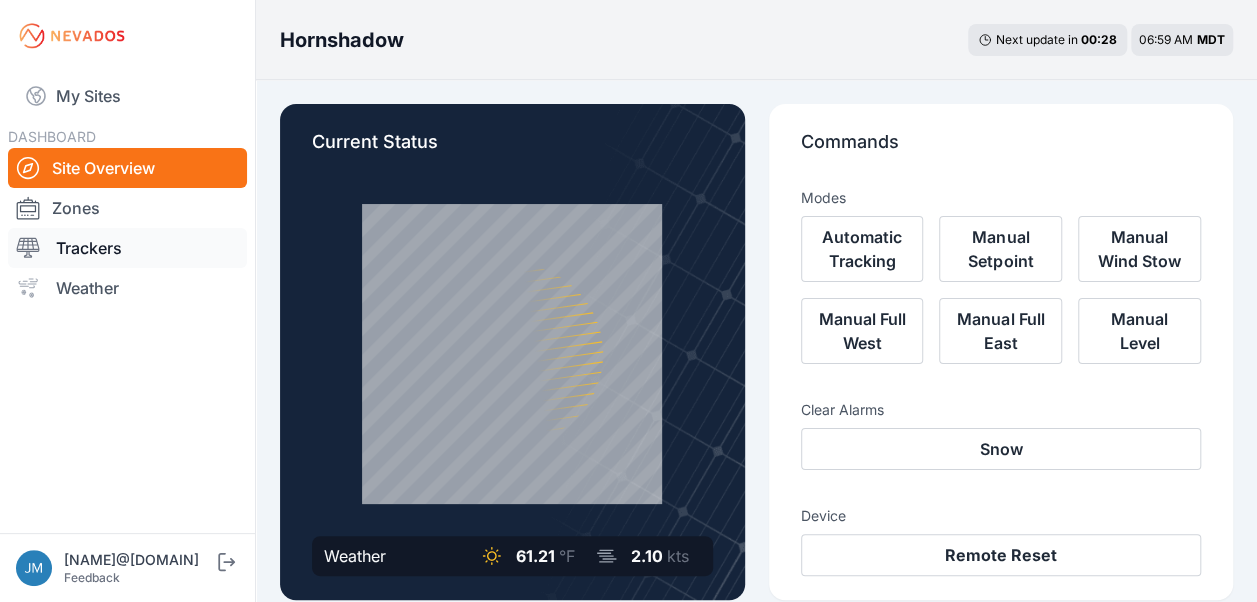 click on "Trackers" at bounding box center (127, 248) 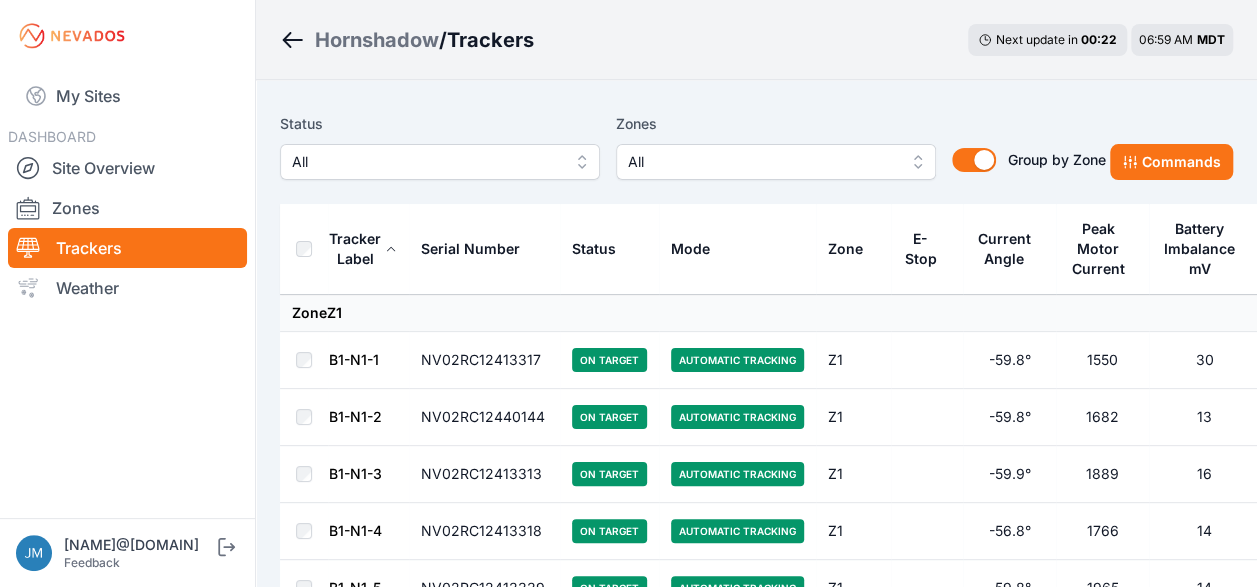 click on "All" at bounding box center [440, 162] 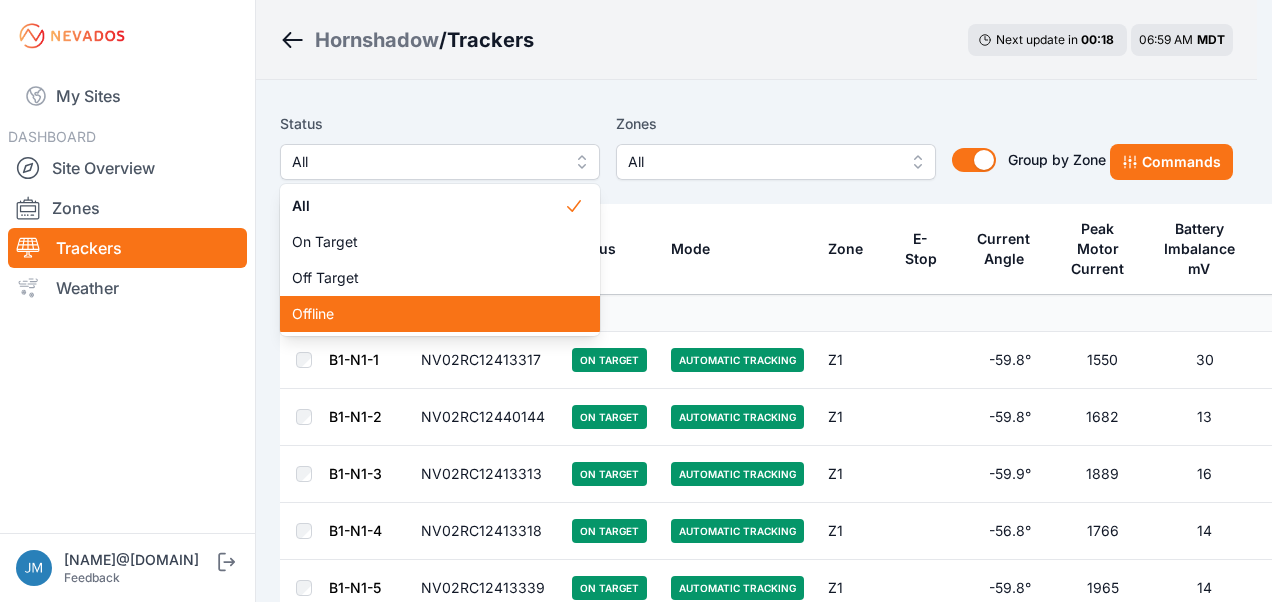 drag, startPoint x: 325, startPoint y: 313, endPoint x: 594, endPoint y: 202, distance: 291.0017 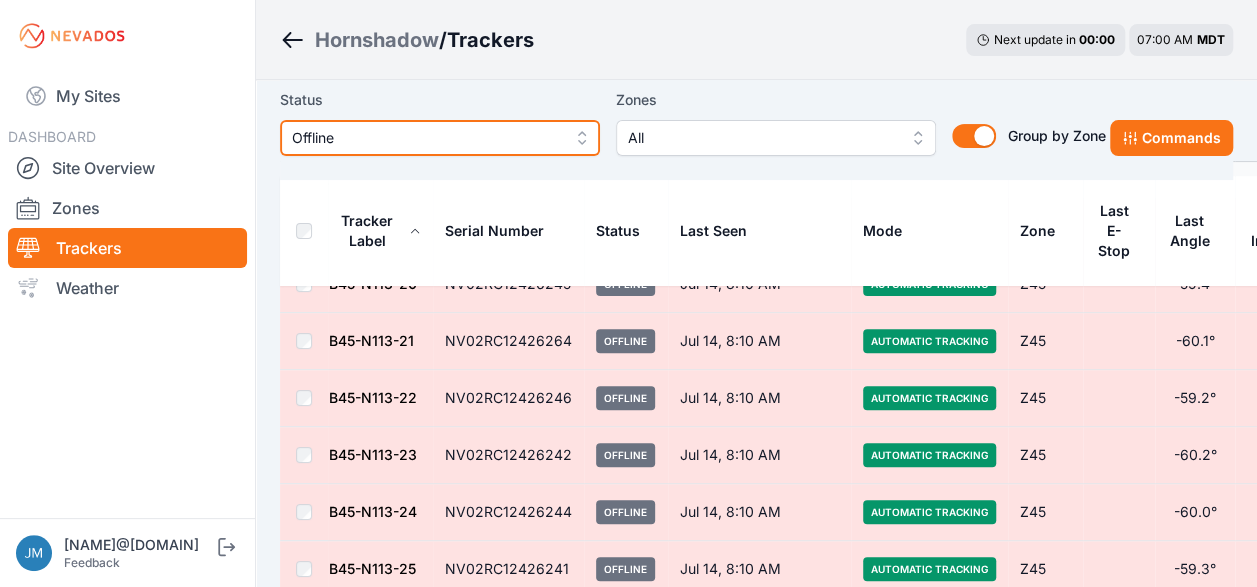 scroll, scrollTop: 0, scrollLeft: 0, axis: both 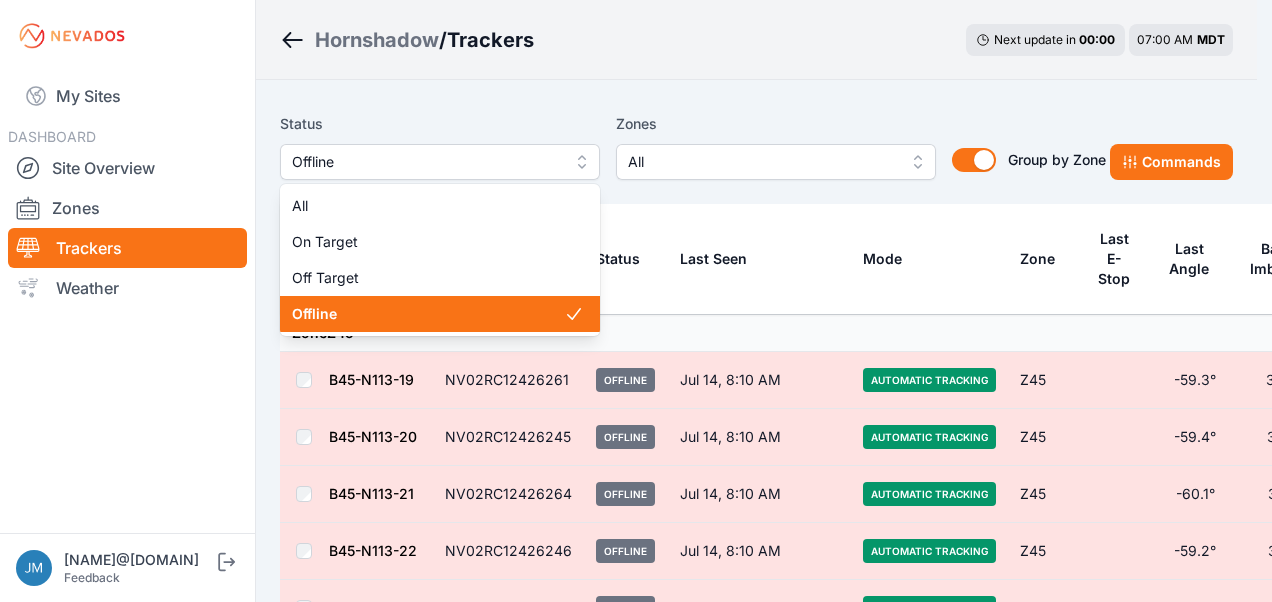 click on "Offline" at bounding box center [440, 162] 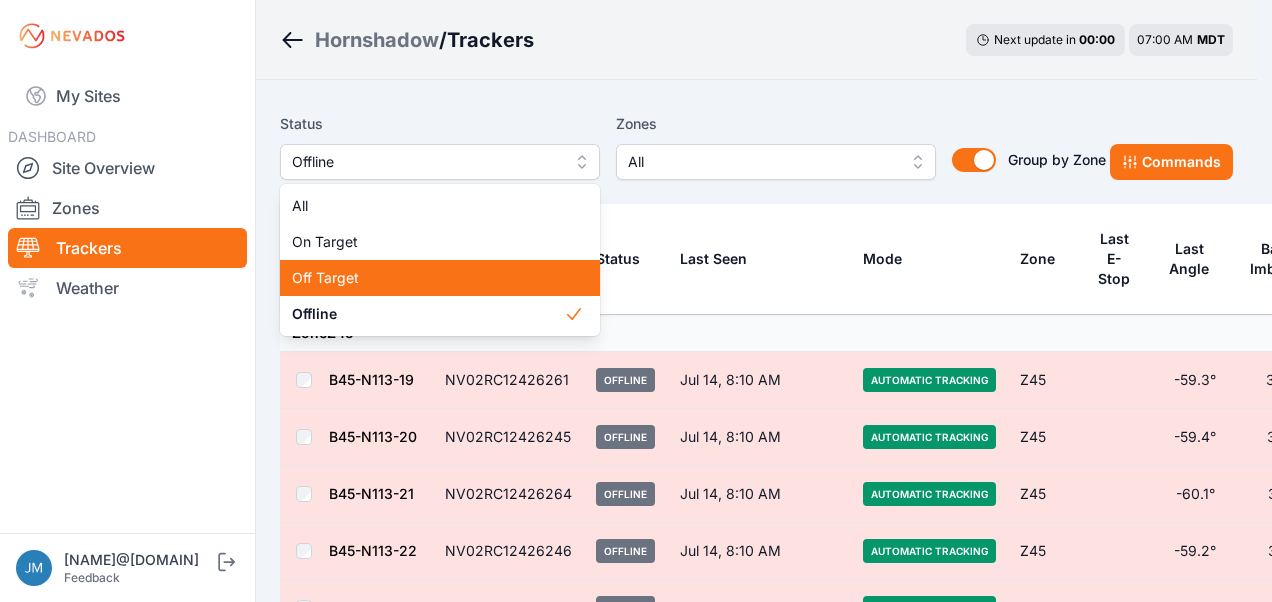 click on "Off Target" at bounding box center [428, 278] 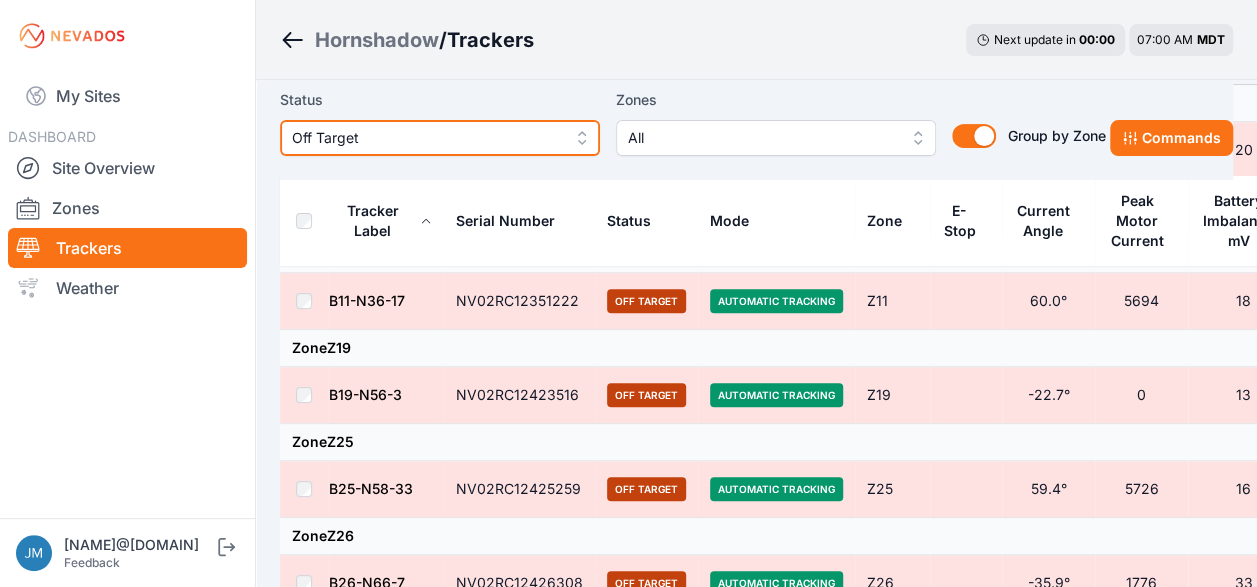 scroll, scrollTop: 0, scrollLeft: 0, axis: both 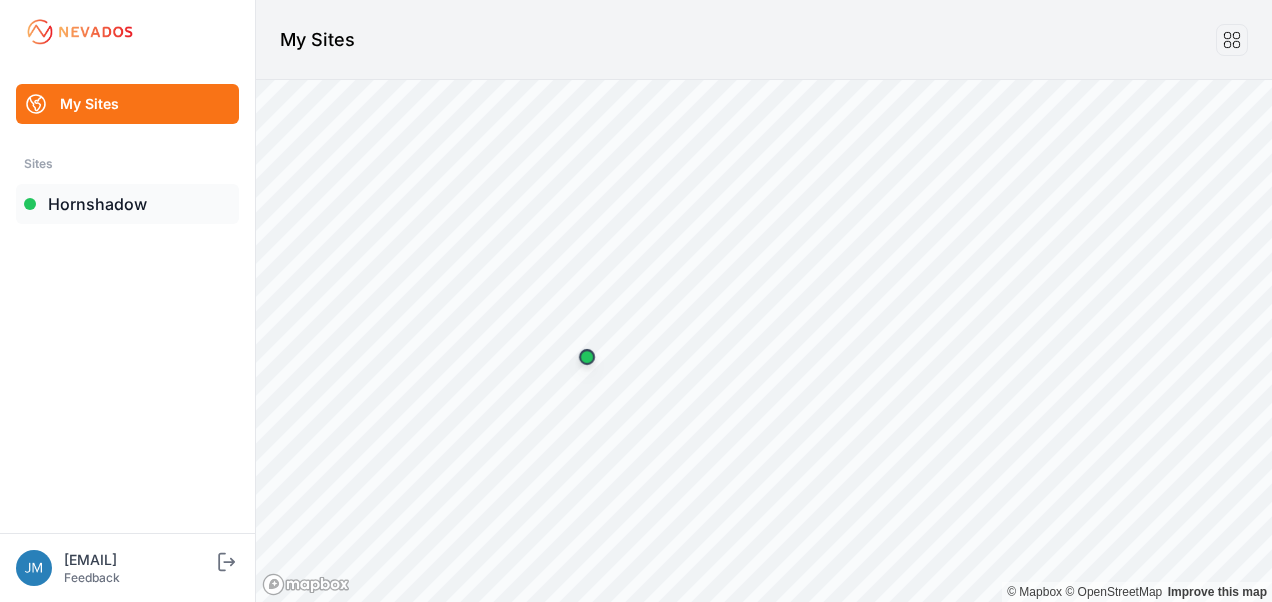 click on "Hornshadow" at bounding box center (127, 204) 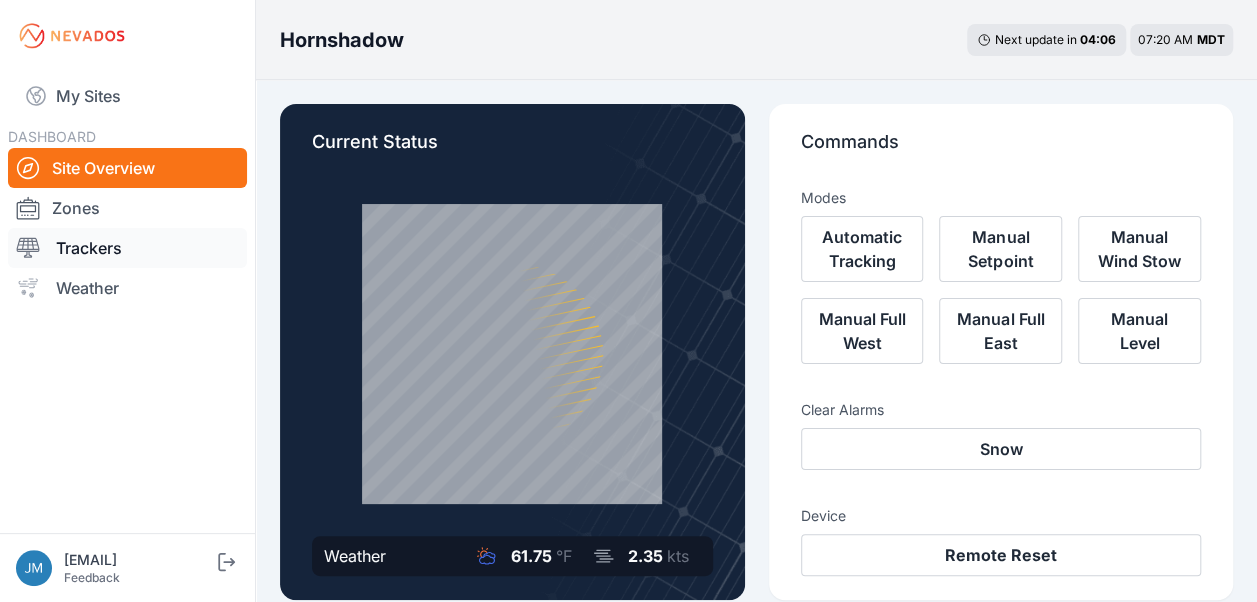click on "Trackers" at bounding box center (127, 248) 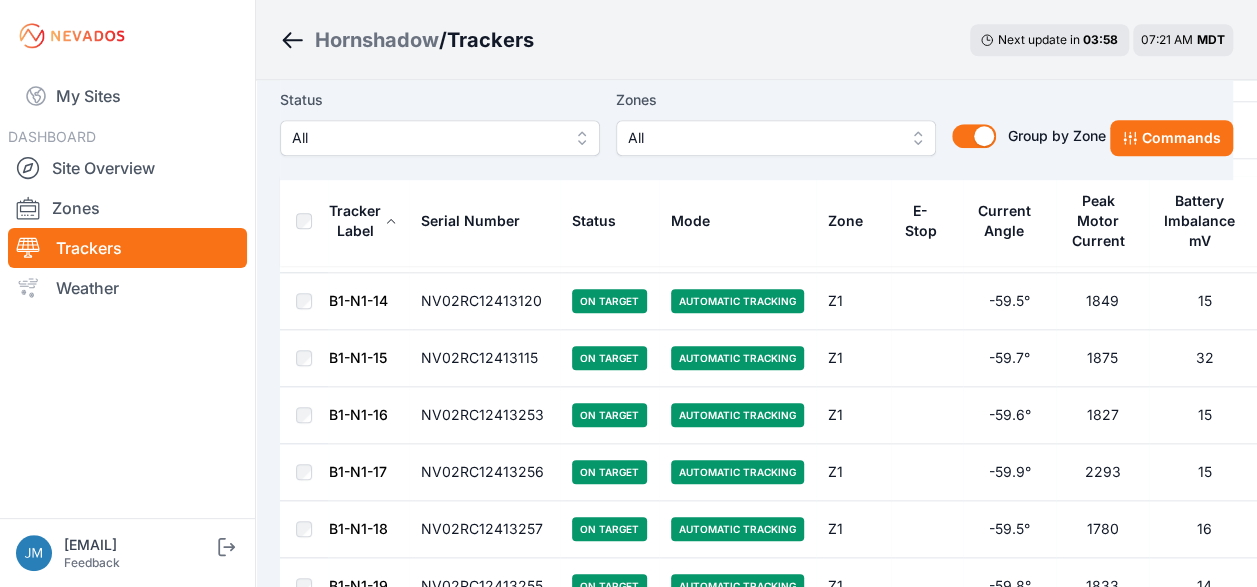 scroll, scrollTop: 0, scrollLeft: 0, axis: both 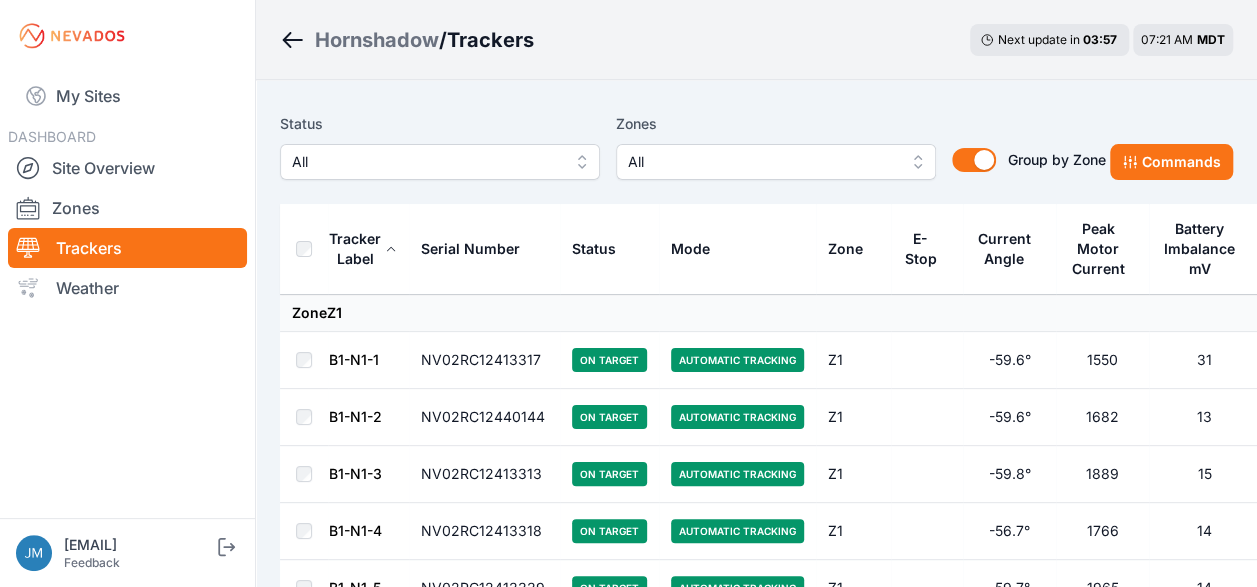 click on "E-Stop" at bounding box center (920, 249) 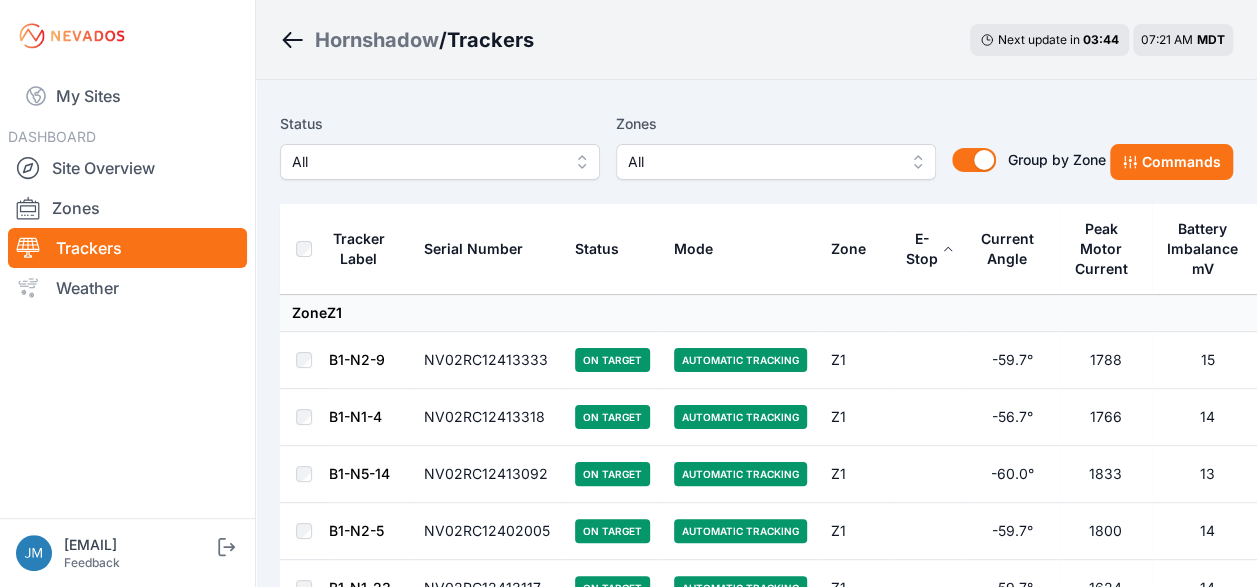 click on "E-Stop" at bounding box center [930, 249] 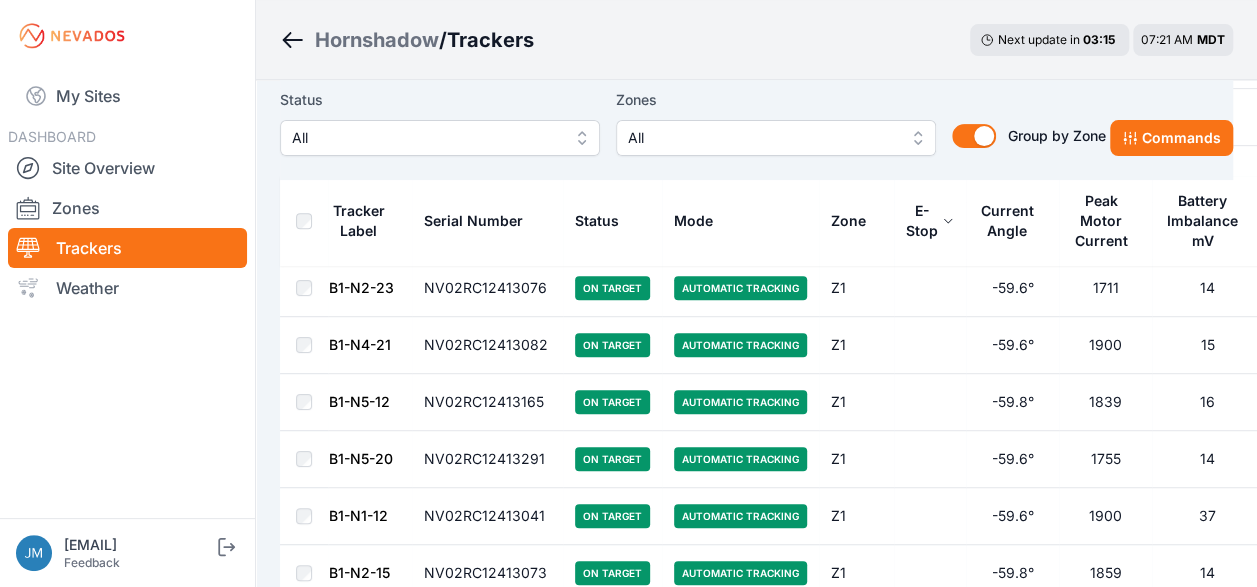 scroll, scrollTop: 0, scrollLeft: 0, axis: both 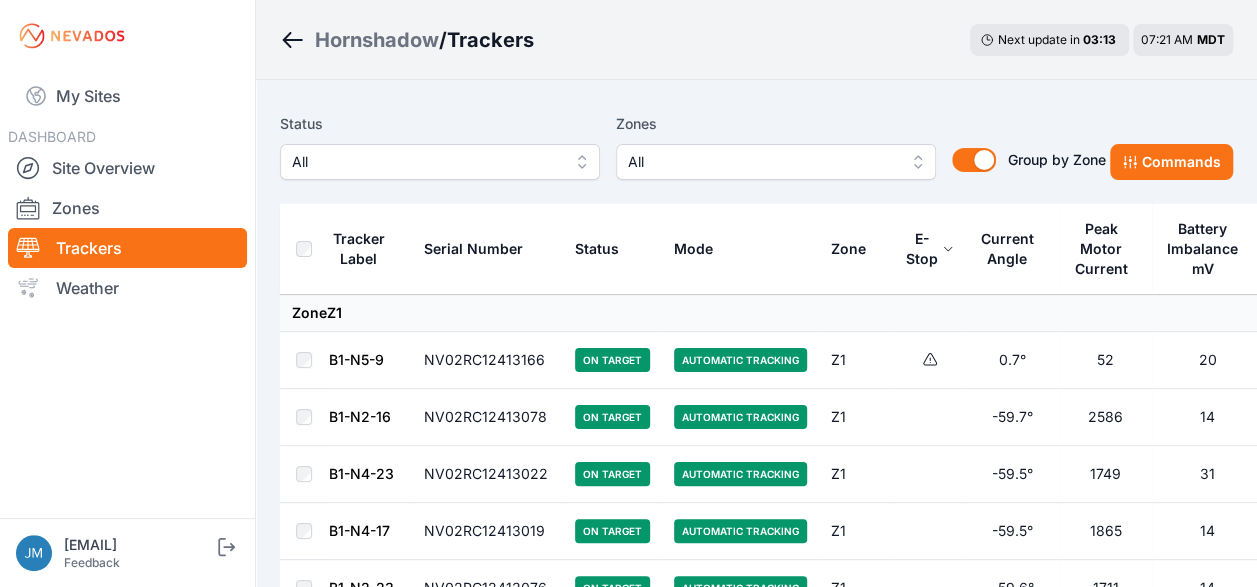 click on "E-Stop" at bounding box center [922, 249] 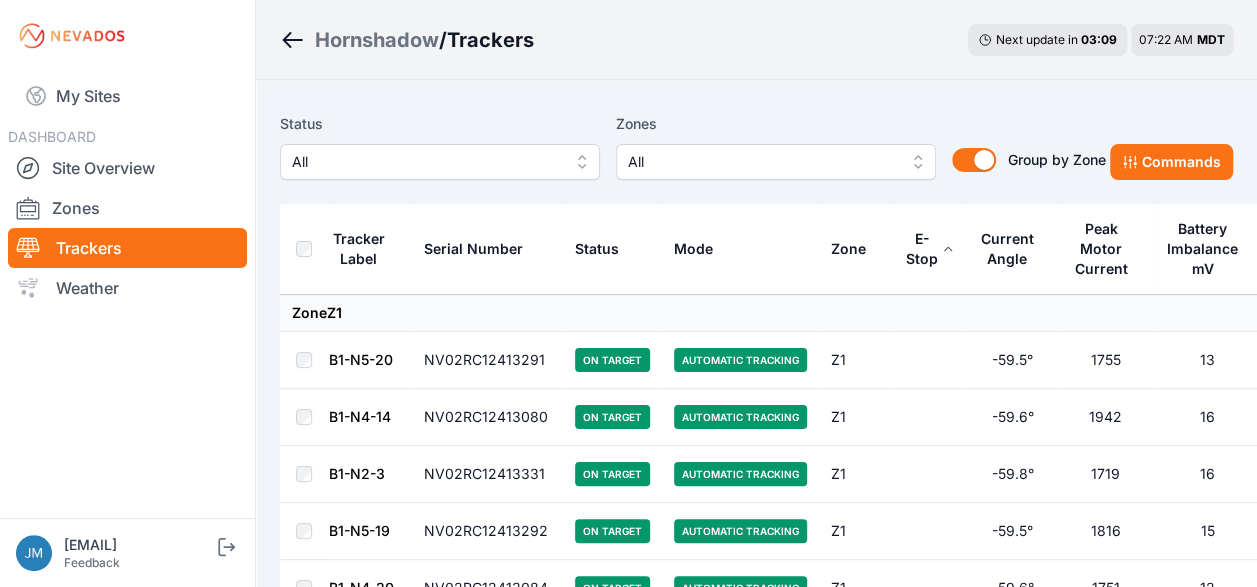 click on "E-Stop" at bounding box center (922, 249) 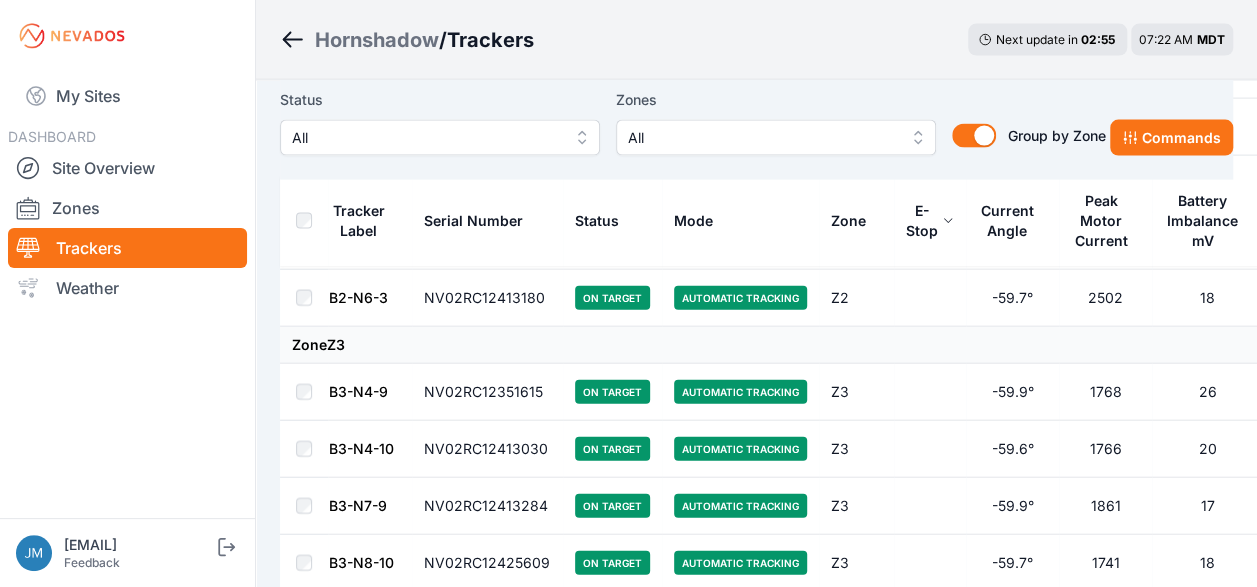 scroll, scrollTop: 11380, scrollLeft: 0, axis: vertical 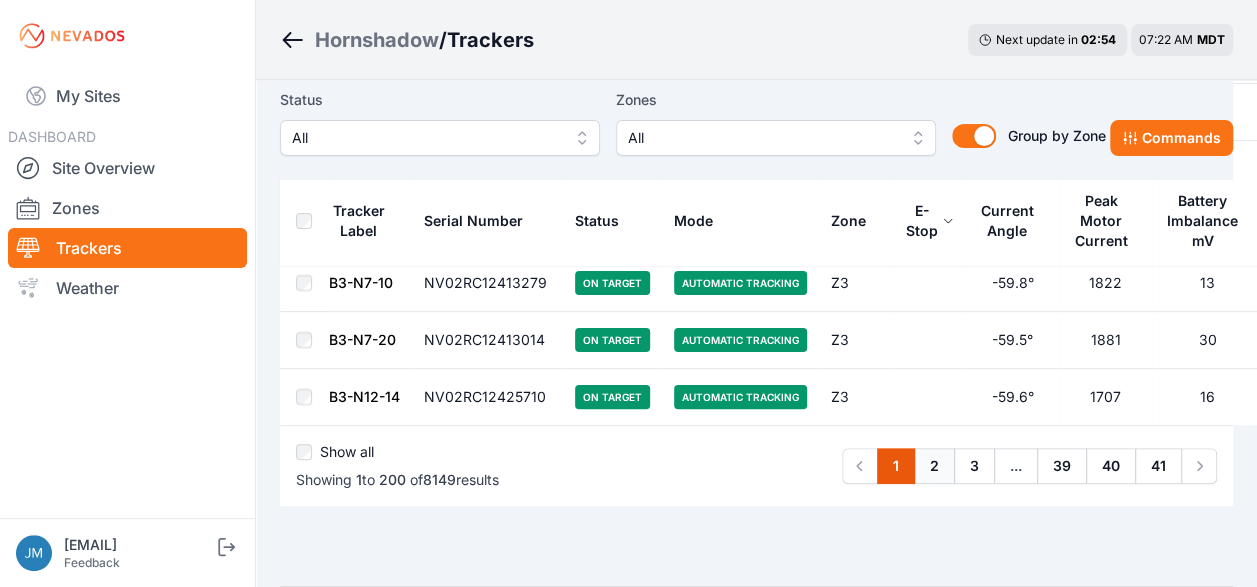 click on "2" at bounding box center (934, 466) 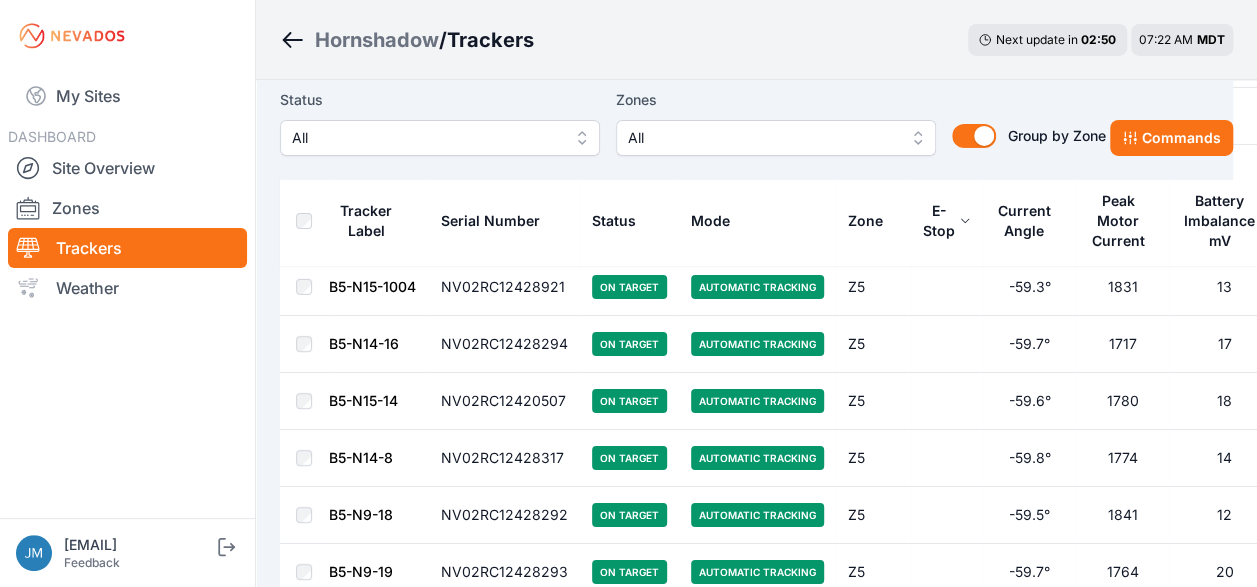 scroll, scrollTop: 11380, scrollLeft: 0, axis: vertical 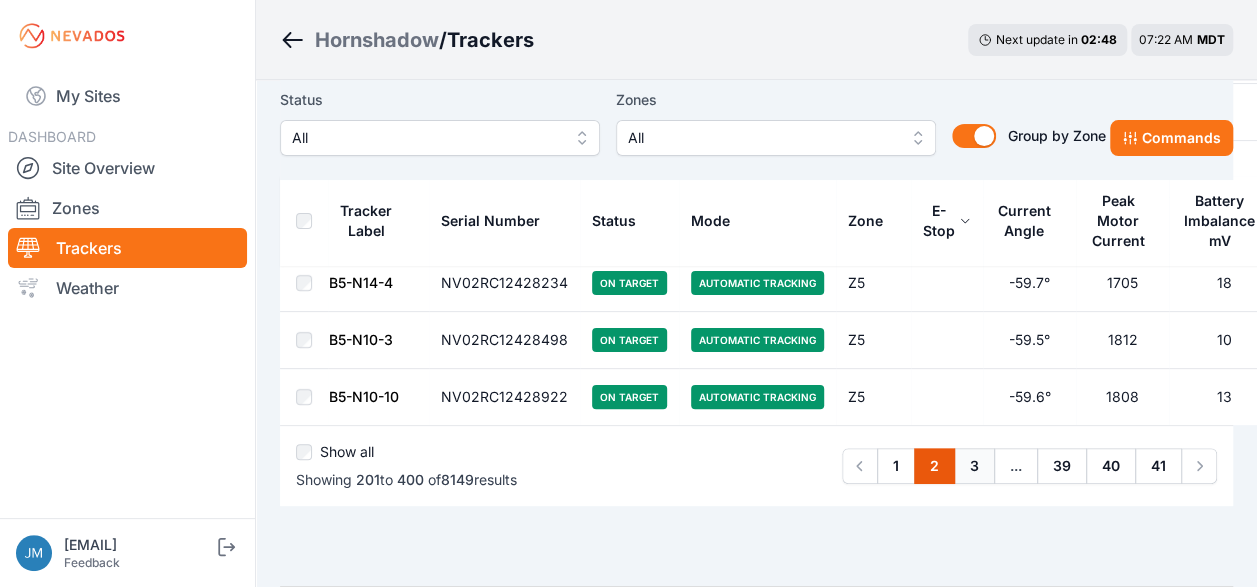 click on "3" at bounding box center (974, 466) 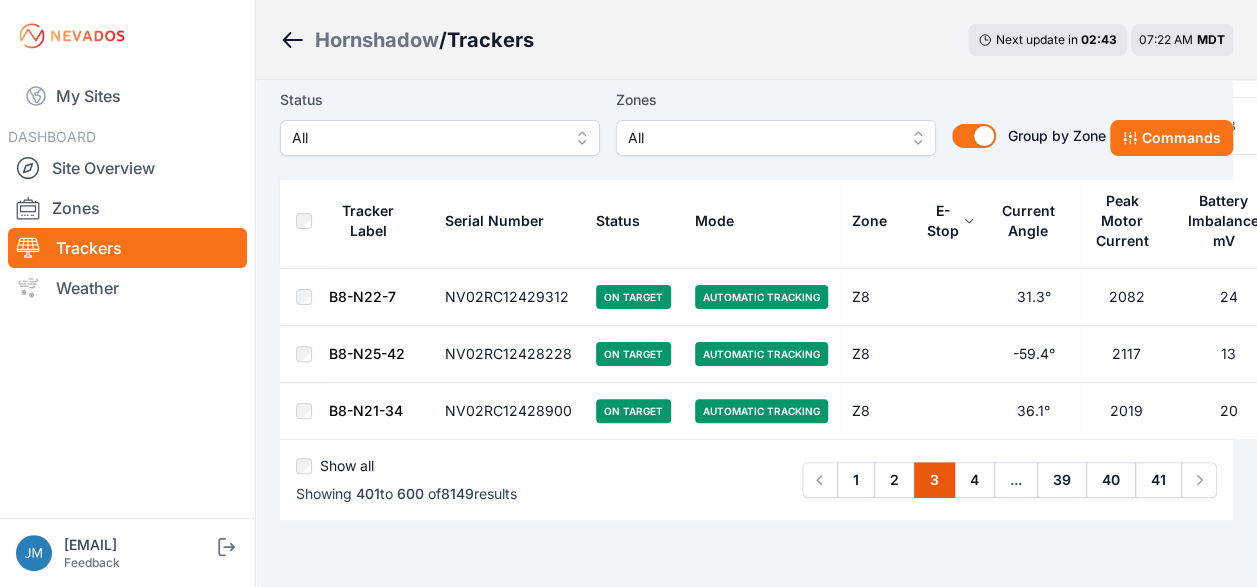 scroll, scrollTop: 11417, scrollLeft: 0, axis: vertical 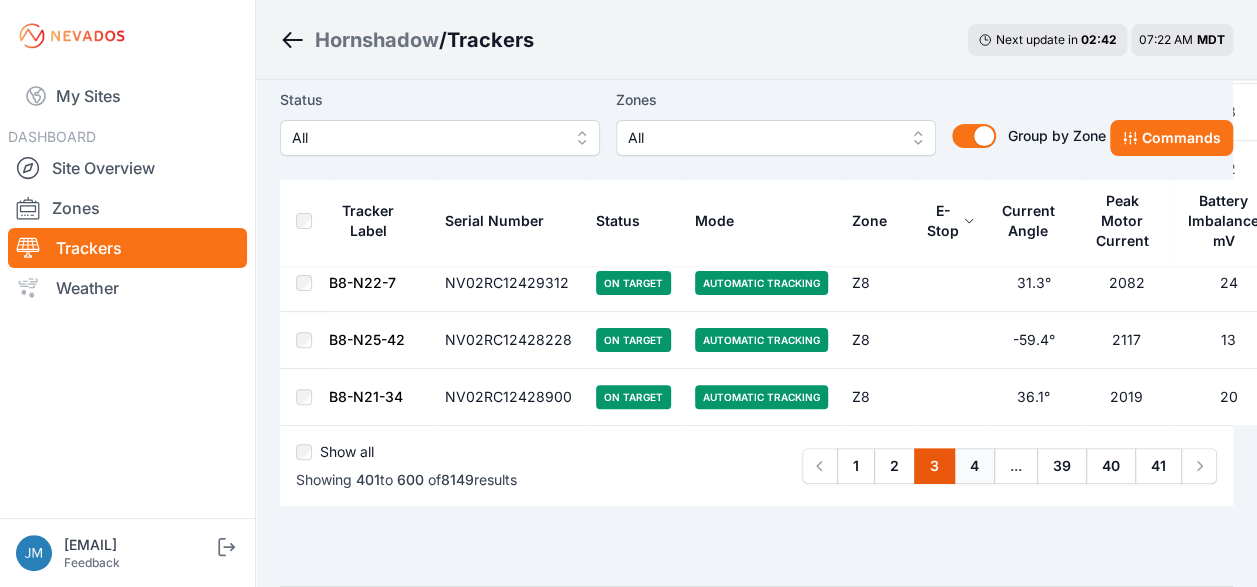 click on "4" at bounding box center [974, 466] 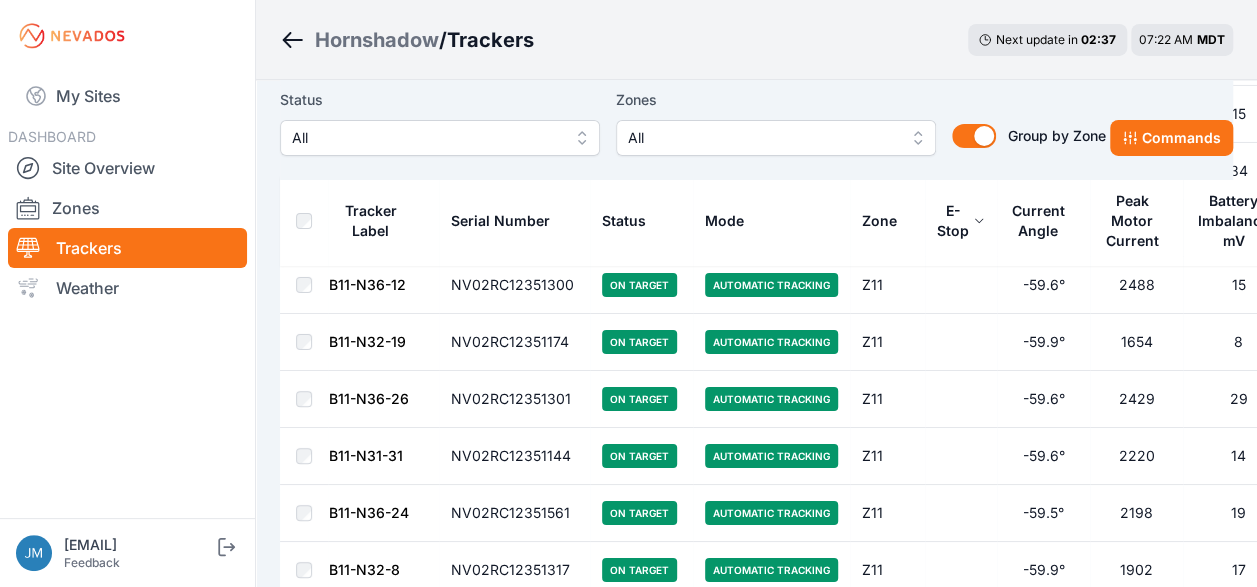 scroll, scrollTop: 11417, scrollLeft: 0, axis: vertical 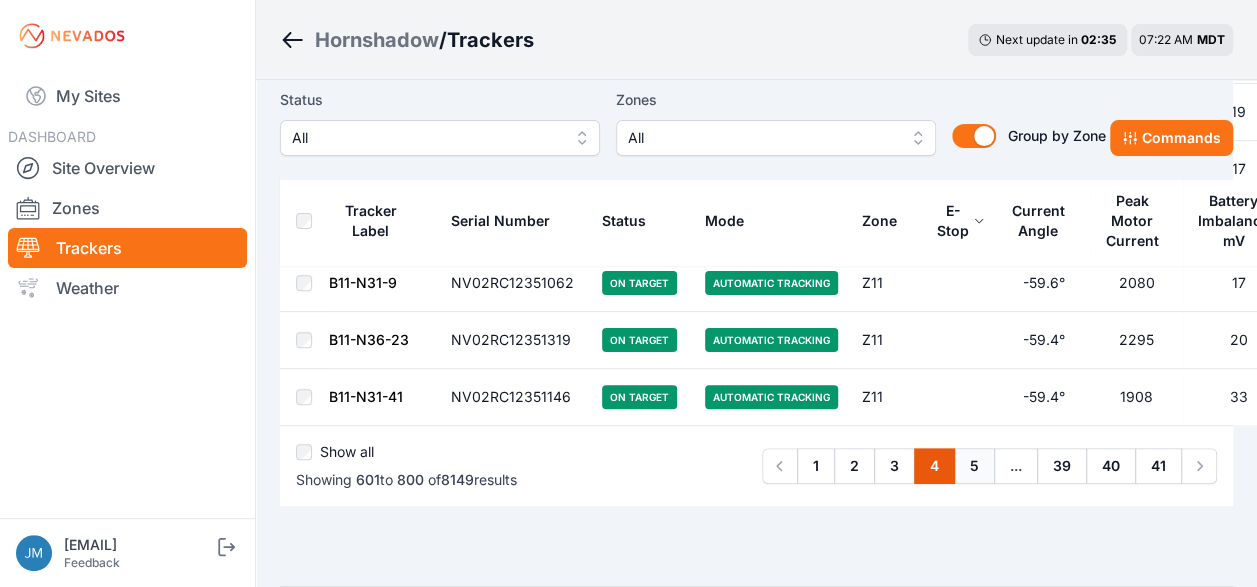 click on "5" at bounding box center (974, 466) 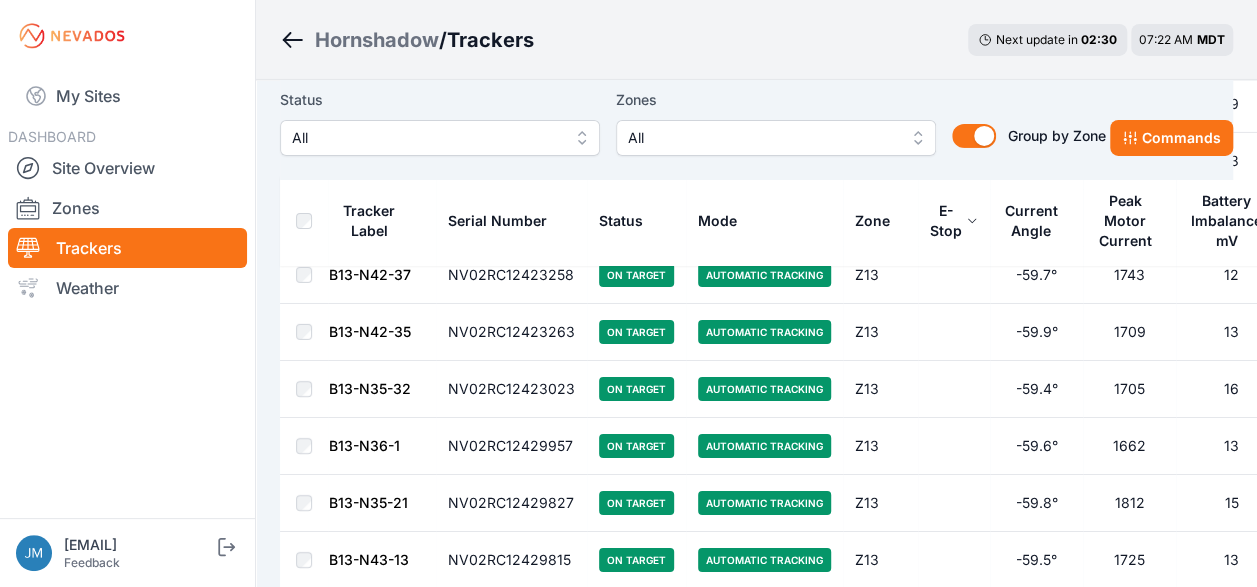 scroll, scrollTop: 11380, scrollLeft: 0, axis: vertical 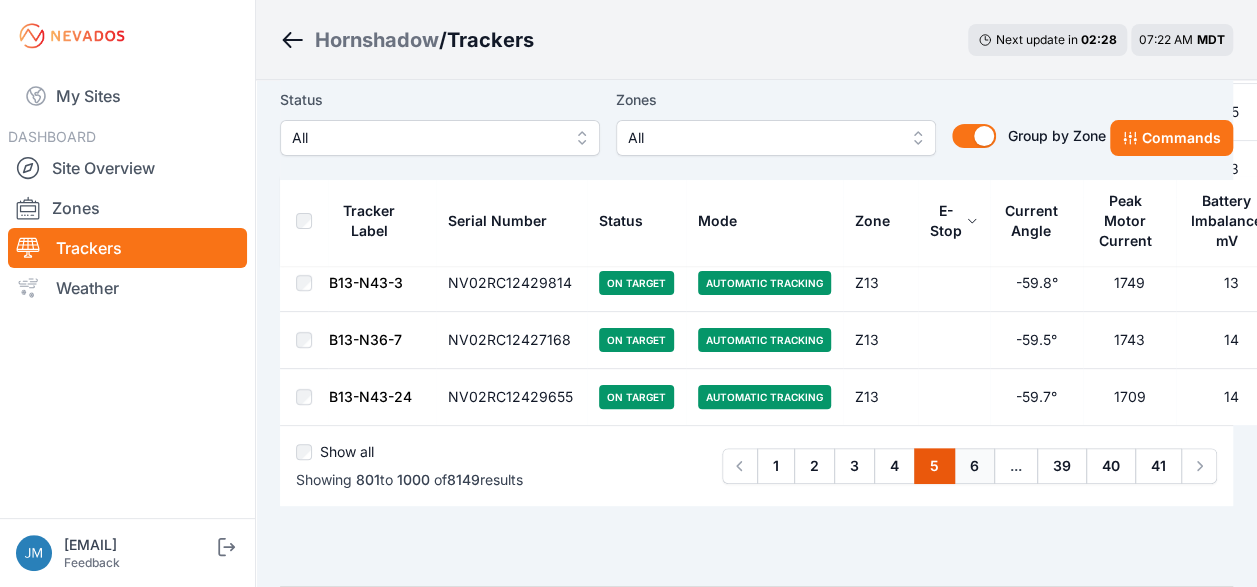 click on "6" at bounding box center (974, 466) 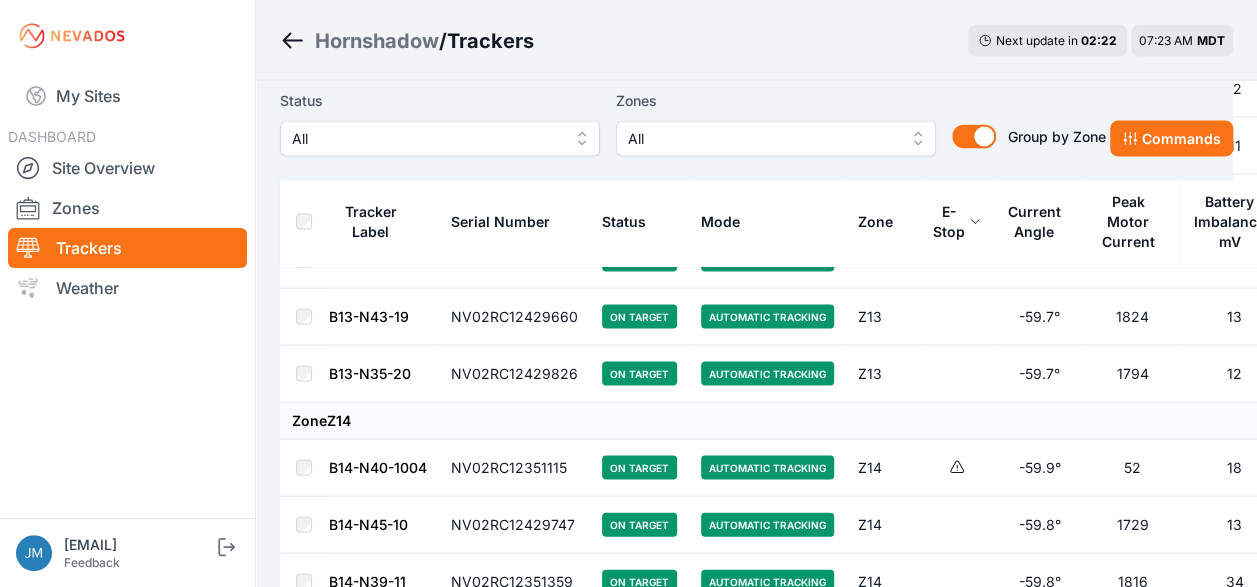 scroll, scrollTop: 1900, scrollLeft: 0, axis: vertical 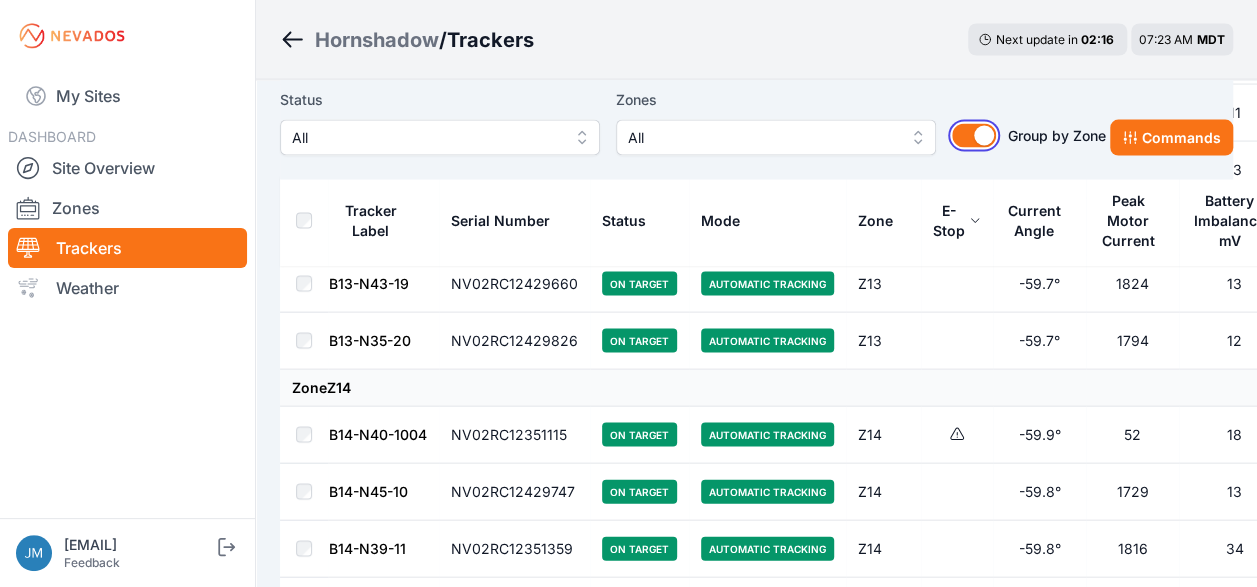 click on "Group by Zone" at bounding box center [974, 136] 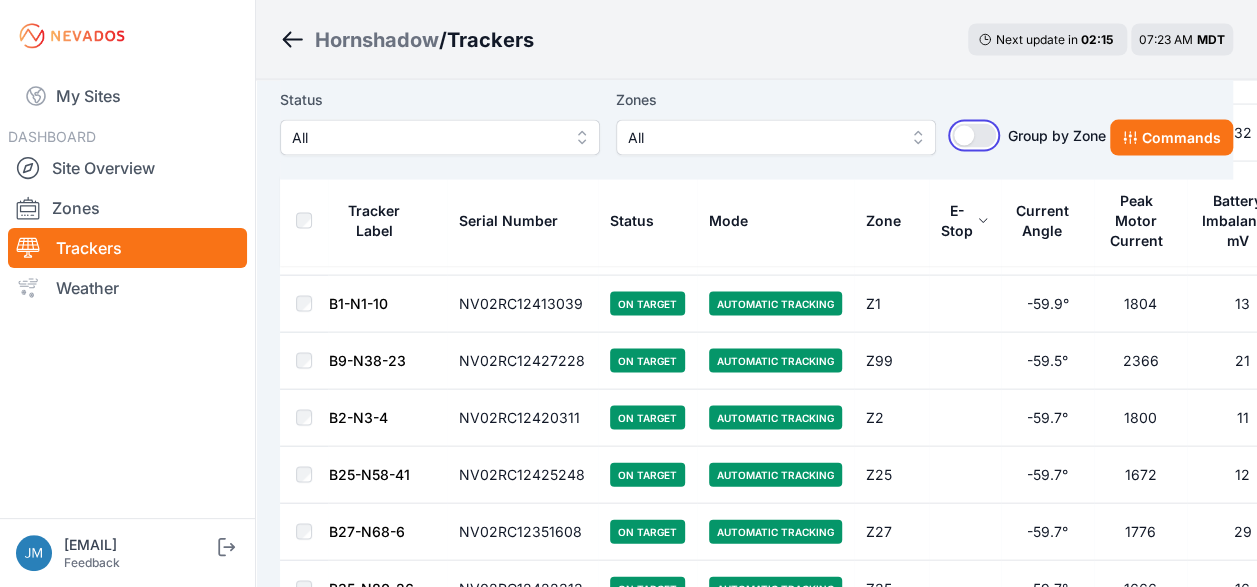 scroll, scrollTop: 0, scrollLeft: 0, axis: both 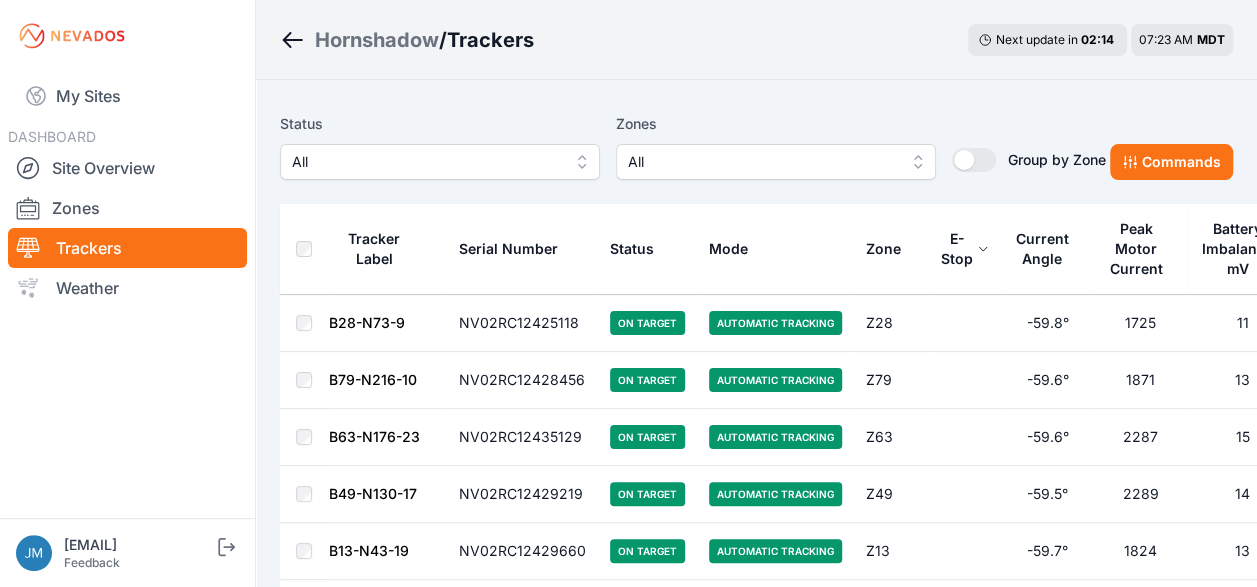 click 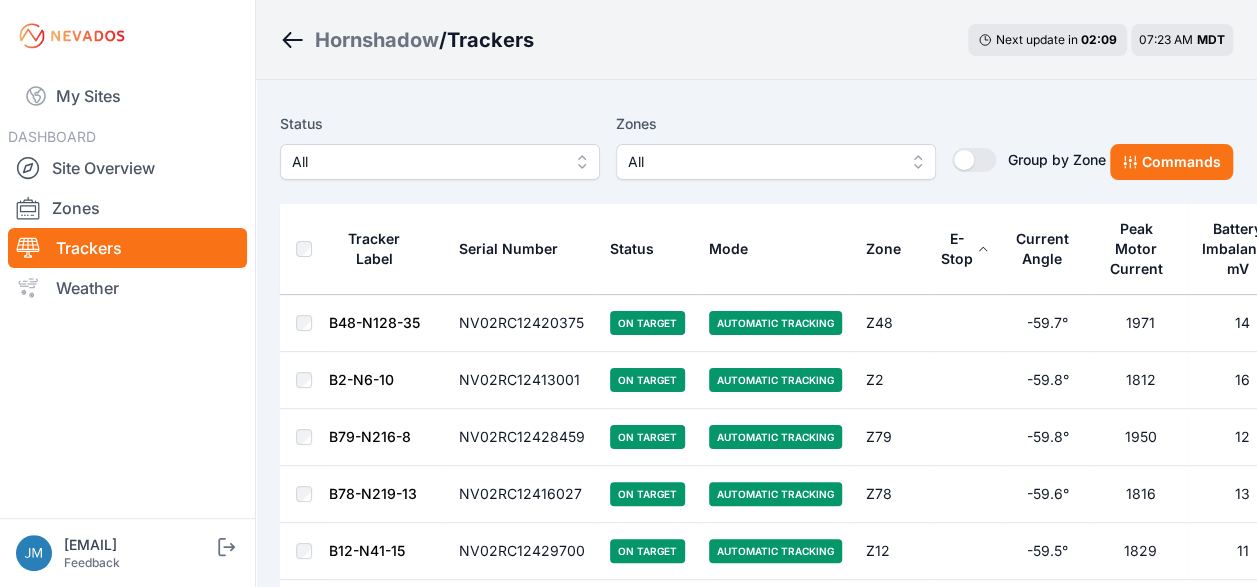 click on "E-Stop" at bounding box center (957, 249) 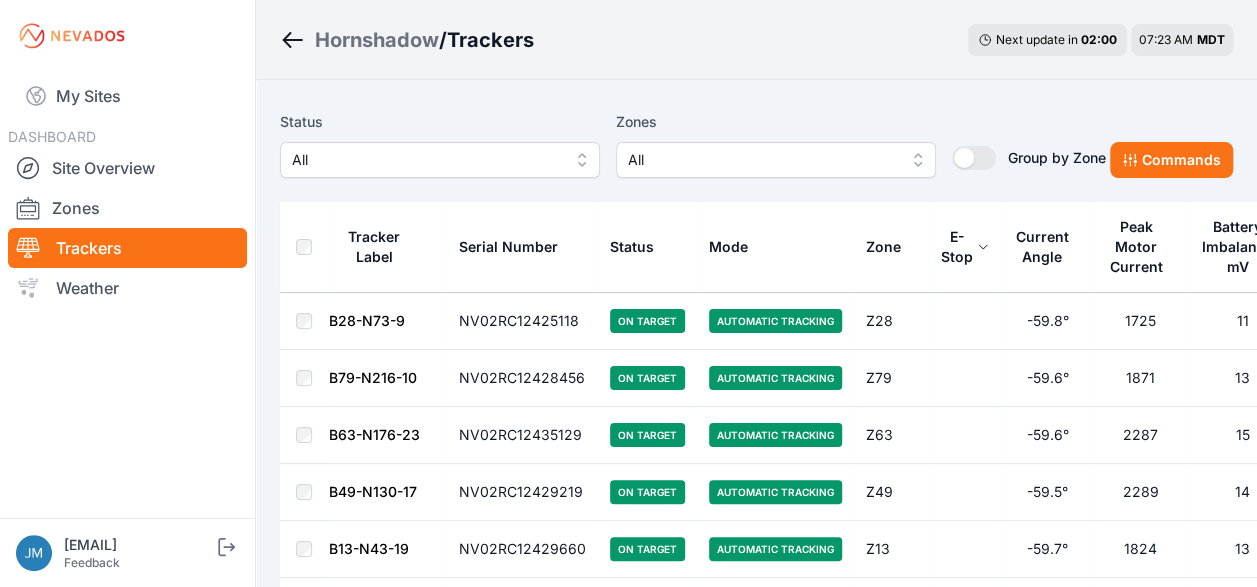scroll, scrollTop: 0, scrollLeft: 0, axis: both 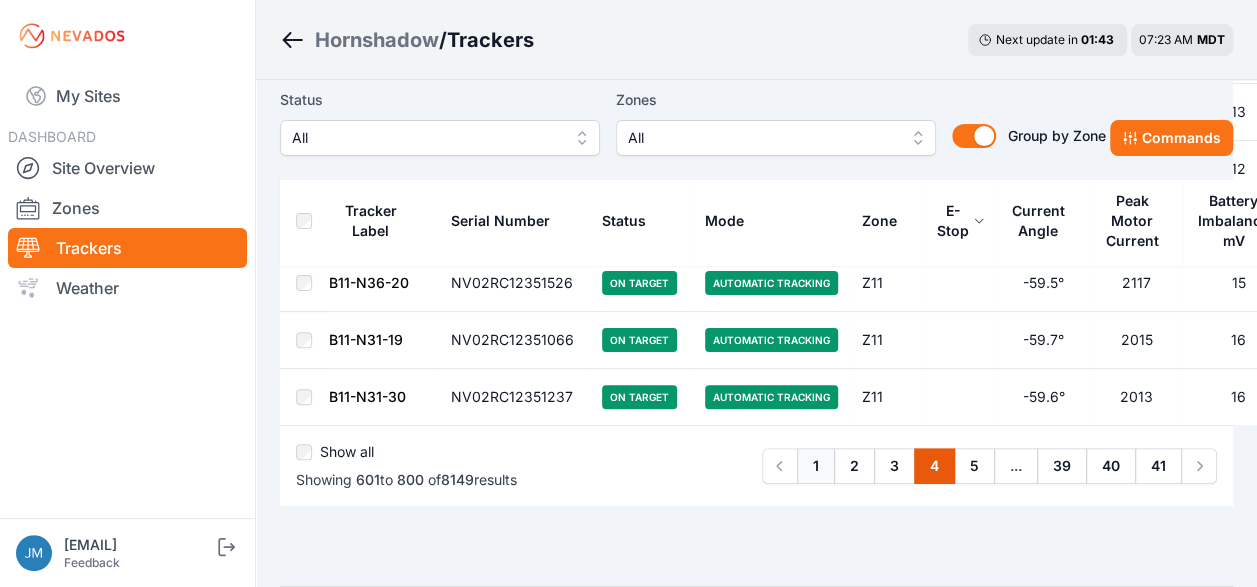 click on "1" at bounding box center (816, 466) 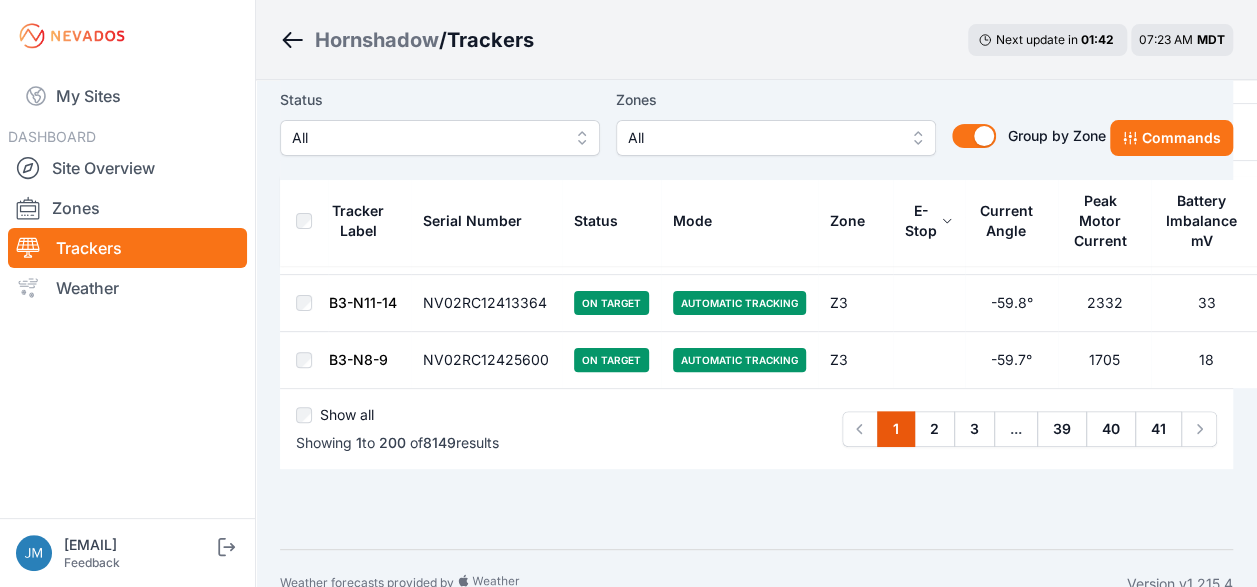 scroll, scrollTop: 0, scrollLeft: 0, axis: both 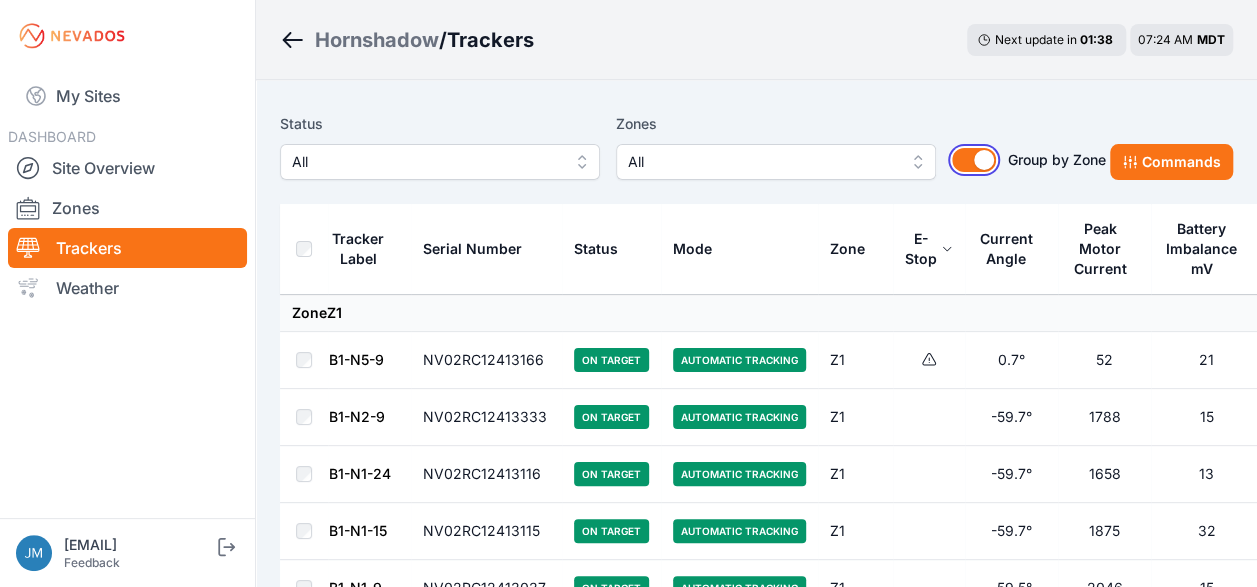 click on "Group by Zone" at bounding box center (974, 160) 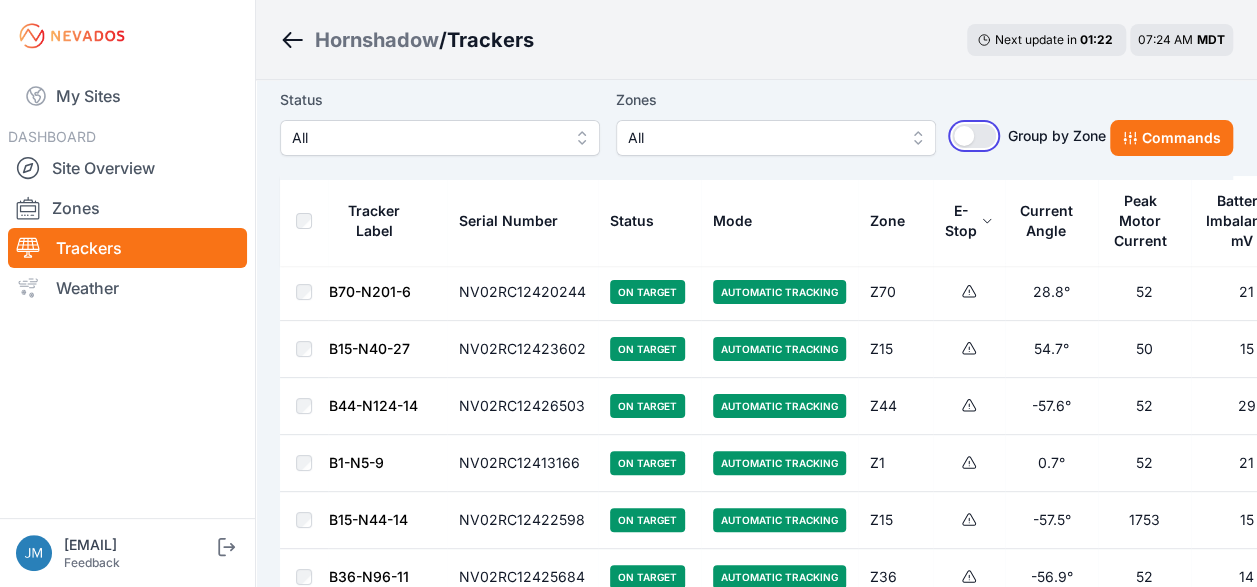 scroll, scrollTop: 0, scrollLeft: 0, axis: both 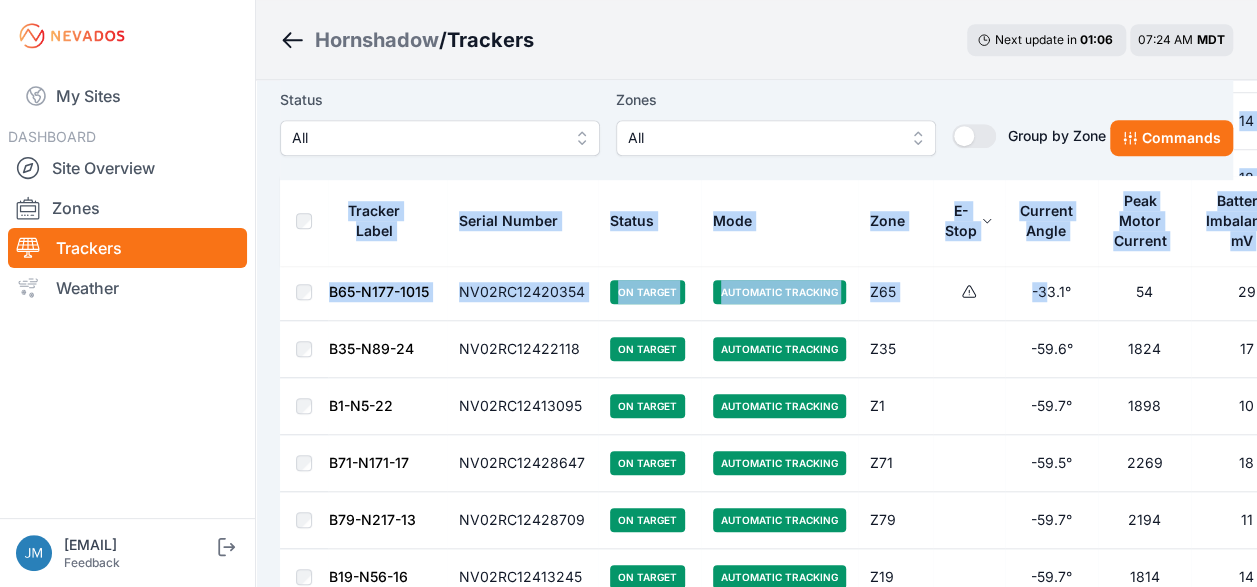 drag, startPoint x: 299, startPoint y: 290, endPoint x: 1038, endPoint y: 304, distance: 739.1326 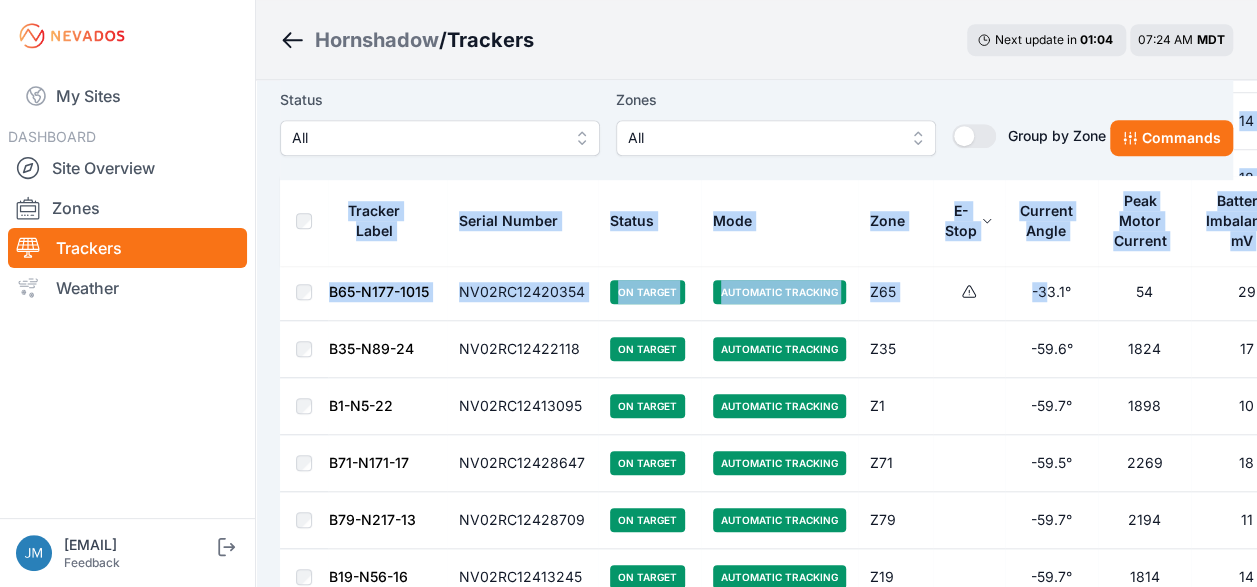 copy on "Tracker Label Serial Number Status Mode Zone E-Stop Current Angle Peak Motor Current Battery Imbalance mV Pony Panel mV B70-N201-6 NV02RC12420244 On Target Automatic Tracking Z70 28.8° 52 21 28030 B15-N40-27 NV02RC12423602 On Target Automatic Tracking Z15 54.7° 50 15 26590 B44-N124-14 NV02RC12426503 On Target Automatic Tracking Z44 -57.6° 52 29 26690 B1-N5-9 NV02RC12413166 On Target Automatic Tracking Z1 0.7° 52 21 26890 B15-N44-14 NV02RC12422598 On Target Automatic Tracking Z15 -57.5° 1753 15 26580 B36-N96-11 NV02RC12425684 On Target Automatic Tracking Z36 -56.9° 52 14 26650 B49-N129-21 NV02RC12429630 On Target Automatic Tracking Z49 -54.9° 3067 12 26590 B20-N51-29 NV02RC12413307 On Target Automatic Tracking Z20 40.9° 22 14 28650 B14-N40-1004 NV02RC12351115 On Target Automatic Tracking Z14 -59.9° 52 18 26890 B70-N198-6 NV02RC12435110 On Target Automatic Tracking Z70 -57.1° 2015 13 28850 B65-N177-1015 NV02RC12420354 On Target Automatic Tracking Z65 -3" 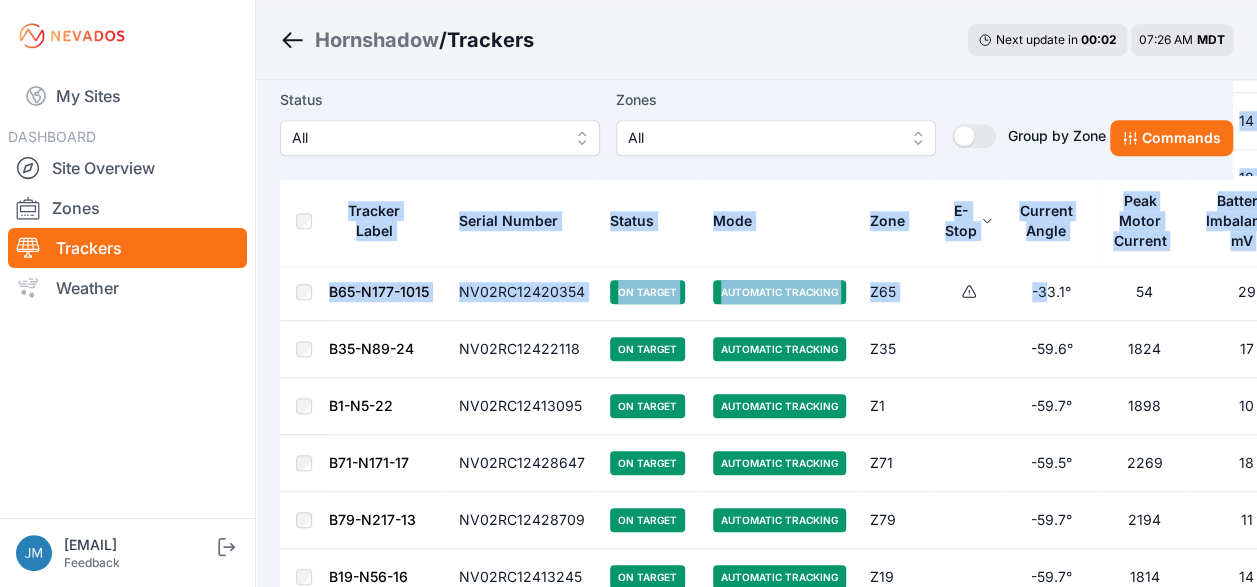 click on "Serial Number" at bounding box center [522, 221] 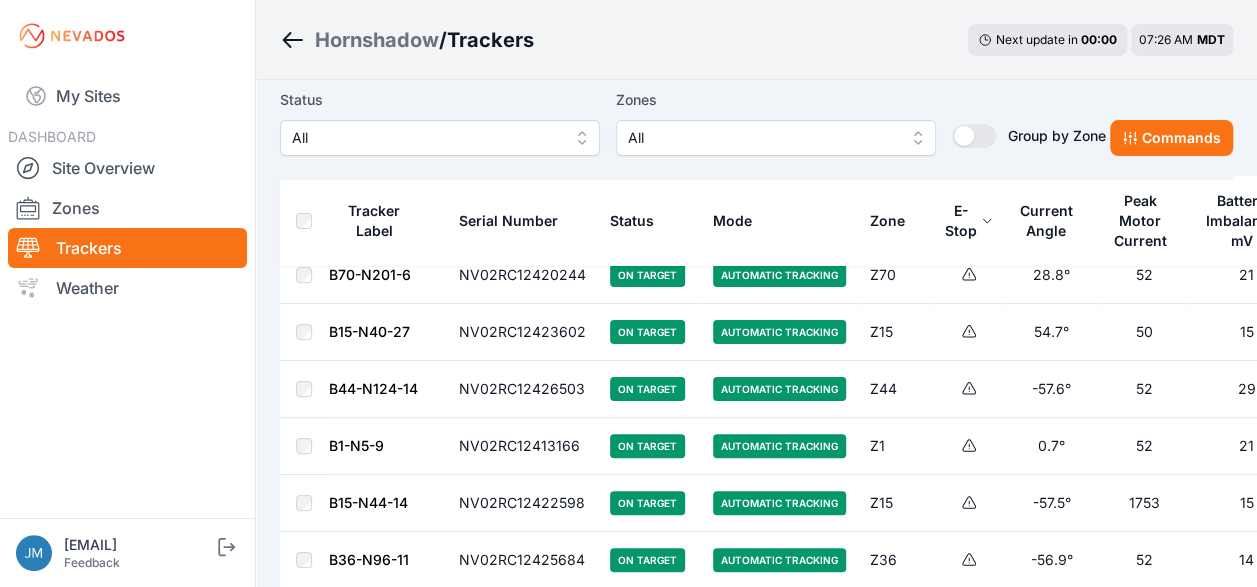 scroll, scrollTop: 0, scrollLeft: 0, axis: both 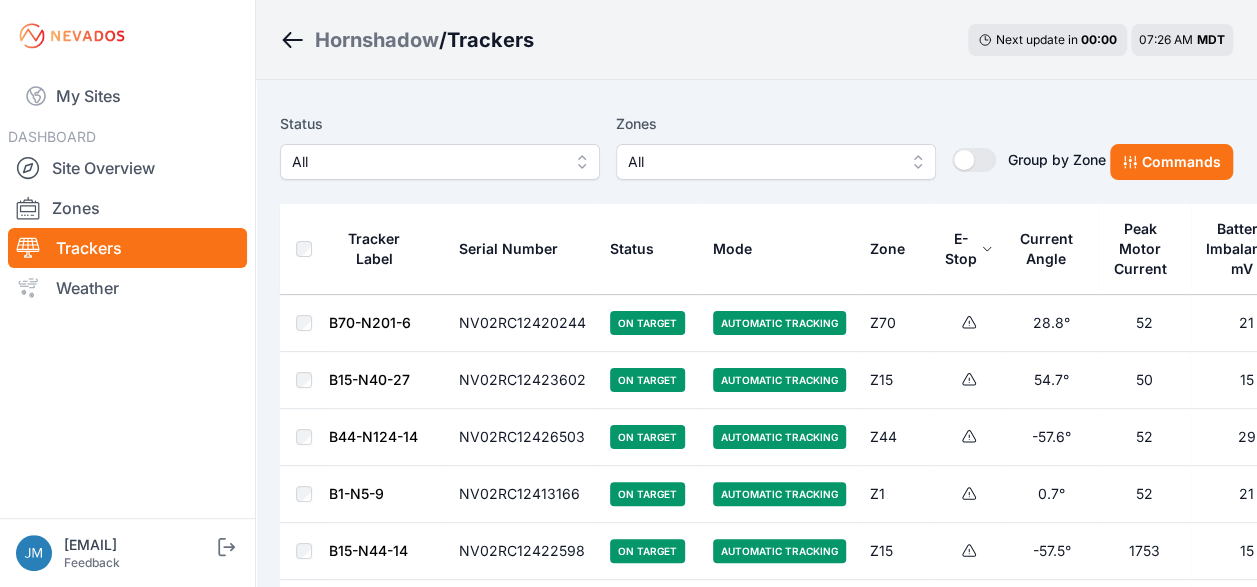 drag, startPoint x: 338, startPoint y: 243, endPoint x: 690, endPoint y: 258, distance: 352.31946 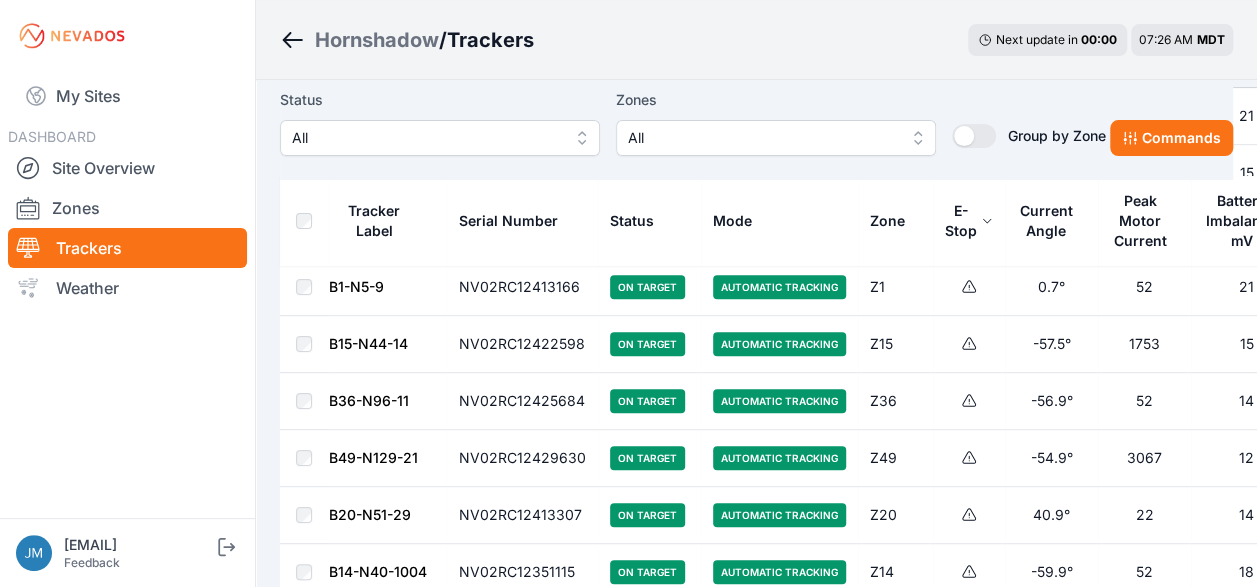 scroll, scrollTop: 0, scrollLeft: 0, axis: both 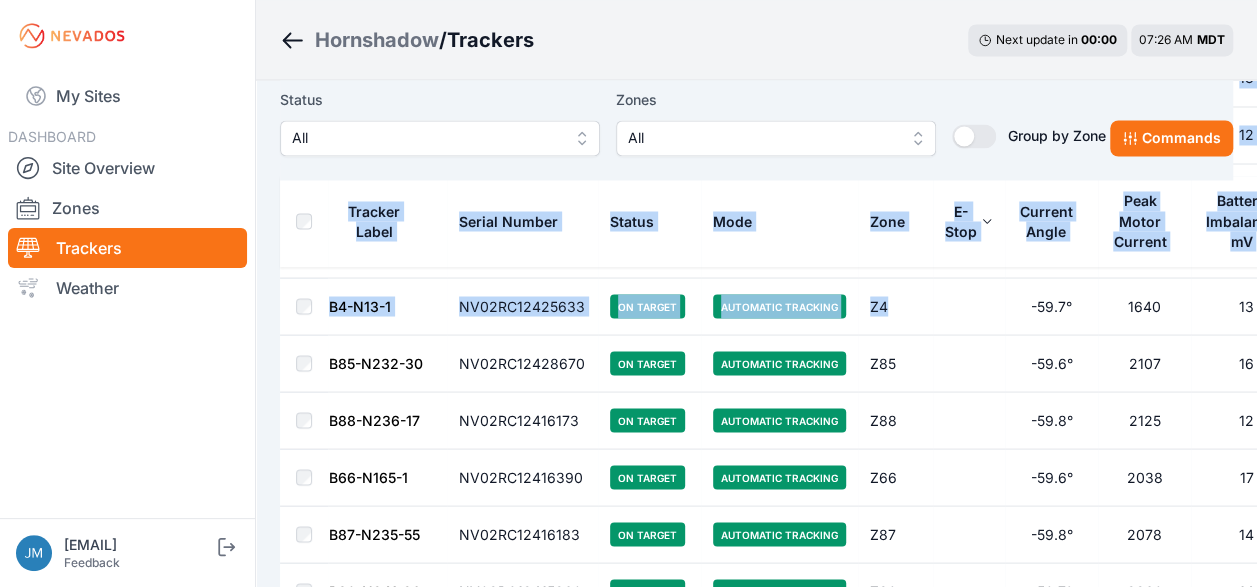 drag, startPoint x: 282, startPoint y: 252, endPoint x: 958, endPoint y: 303, distance: 677.9211 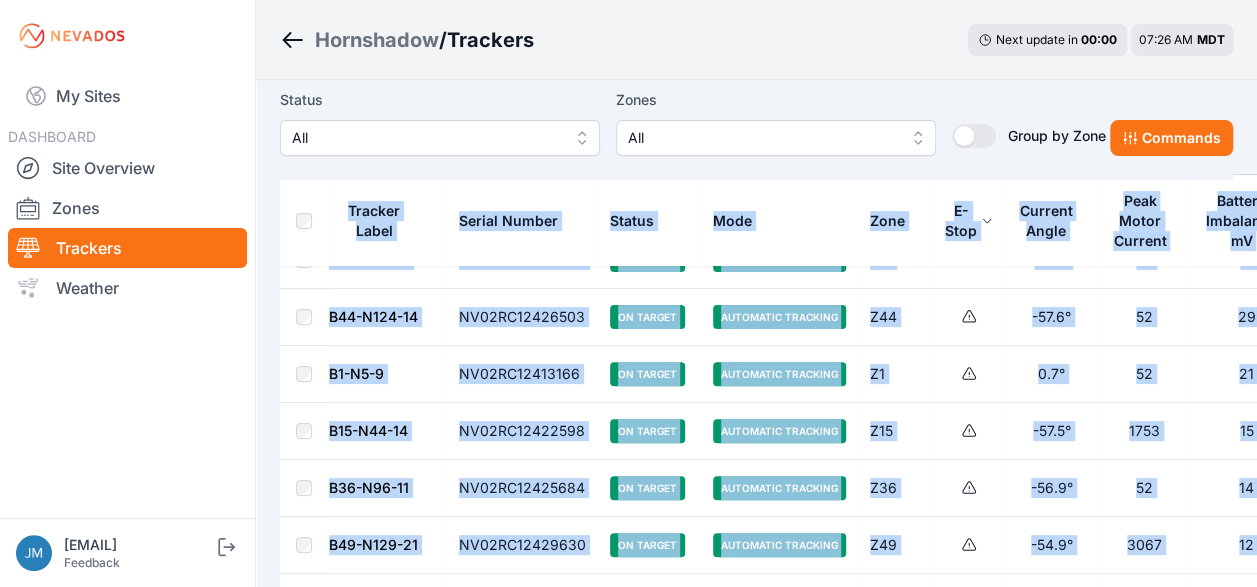 scroll, scrollTop: 0, scrollLeft: 0, axis: both 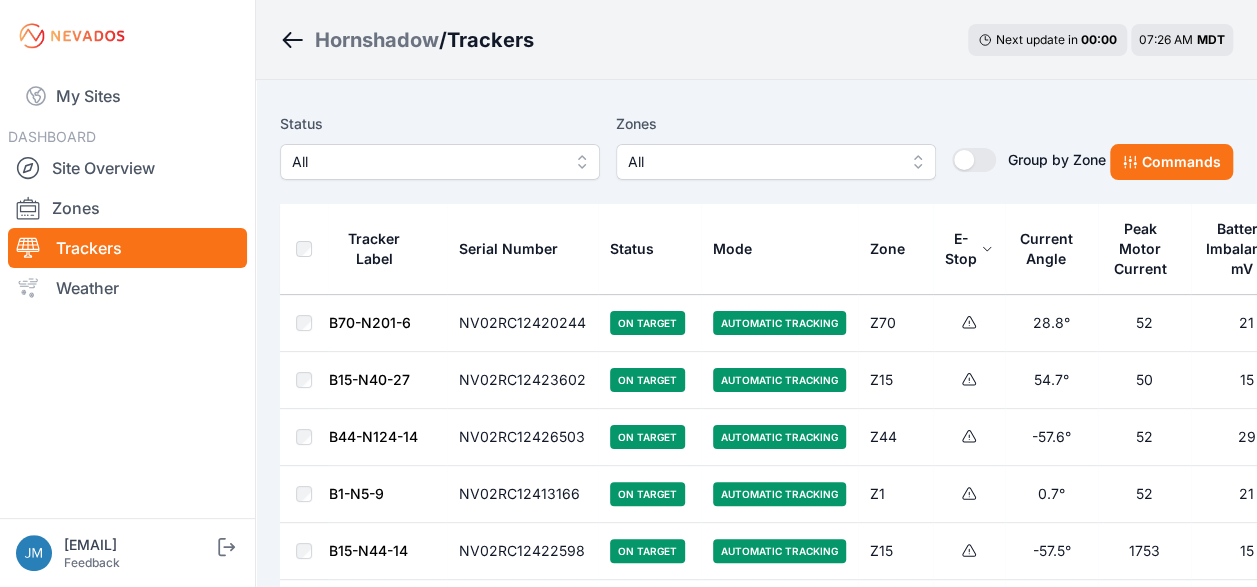 click on "Status All Zones All Group by Zone Group by Zone Commands Tracker Label Serial Number Status Mode Zone E-Stop Current Angle Peak Motor Current Battery Imbalance mV Pony Panel mV B70-N201-6 NV02RC12420244 On Target Automatic Tracking Z70 28.8° 52 21 28030 B15-N40-27 NV02RC12423602 On Target Automatic Tracking Z15 54.7° 50 15 26590 B44-N124-14 NV02RC12426503 On Target Automatic Tracking Z44 -57.6° 52 29 26690 B1-N5-9 NV02RC12413166 On Target Automatic Tracking Z1 0.7° 52 21 26890 B15-N44-14 NV02RC12422598 On Target Automatic Tracking Z15 -57.5° 1753 15 26580 B36-N96-11 NV02RC12425684 On Target Automatic Tracking Z36 -56.9° 52 14 26650 B49-N129-21 NV02RC12429630 On Target Automatic Tracking Z49 -54.9° 3067 12 26590 B20-N51-29 NV02RC12413307 On Target Automatic Tracking Z20 40.9° 22 14 28650 B14-N40-1004 NV02RC12351115 On Target Automatic Tracking Z14 -59.9° 52 18 26890 B70-N198-6 NV02RC12435110 On Target Automatic Tracking Z70 -57.1° 2015 13 28850 B65-N177-1015 NV02RC12420354 On Target Z65 -33.1° 54" at bounding box center (756, 5951) 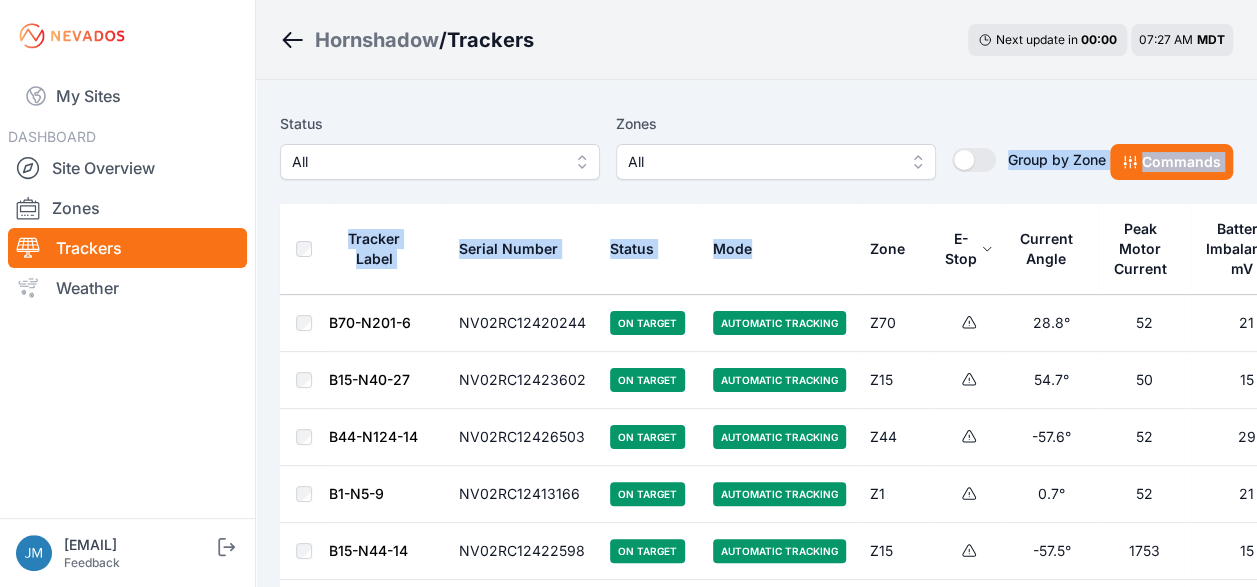 click on "Status All Zones All Group by Zone Group by Zone Commands Tracker Label Serial Number Status Mode Zone E-Stop Current Angle Peak Motor Current Battery Imbalance mV Pony Panel mV B70-N201-6 NV02RC12420244 On Target Automatic Tracking Z70 28.8° 52 21 28030 B15-N40-27 NV02RC12423602 On Target Automatic Tracking Z15 54.7° 50 15 26590 B44-N124-14 NV02RC12426503 On Target Automatic Tracking Z44 -57.6° 52 29 26690 B1-N5-9 NV02RC12413166 On Target Automatic Tracking Z1 0.7° 52 21 26890 B15-N44-14 NV02RC12422598 On Target Automatic Tracking Z15 -57.5° 1753 15 26580 B36-N96-11 NV02RC12425684 On Target Automatic Tracking Z36 -56.9° 52 14 26650 B49-N129-21 NV02RC12429630 On Target Automatic Tracking Z49 -54.9° 3067 12 26590 B20-N51-29 NV02RC12413307 On Target Automatic Tracking Z20 40.9° 22 14 28650 B14-N40-1004 NV02RC12351115 On Target Automatic Tracking Z14 -59.9° 52 18 26890 B70-N198-6 NV02RC12435110 On Target Automatic Tracking Z70 -57.1° 2015 13 28850 B65-N177-1015 NV02RC12420354 On Target Z65 -33.1° 54" at bounding box center [756, 5967] 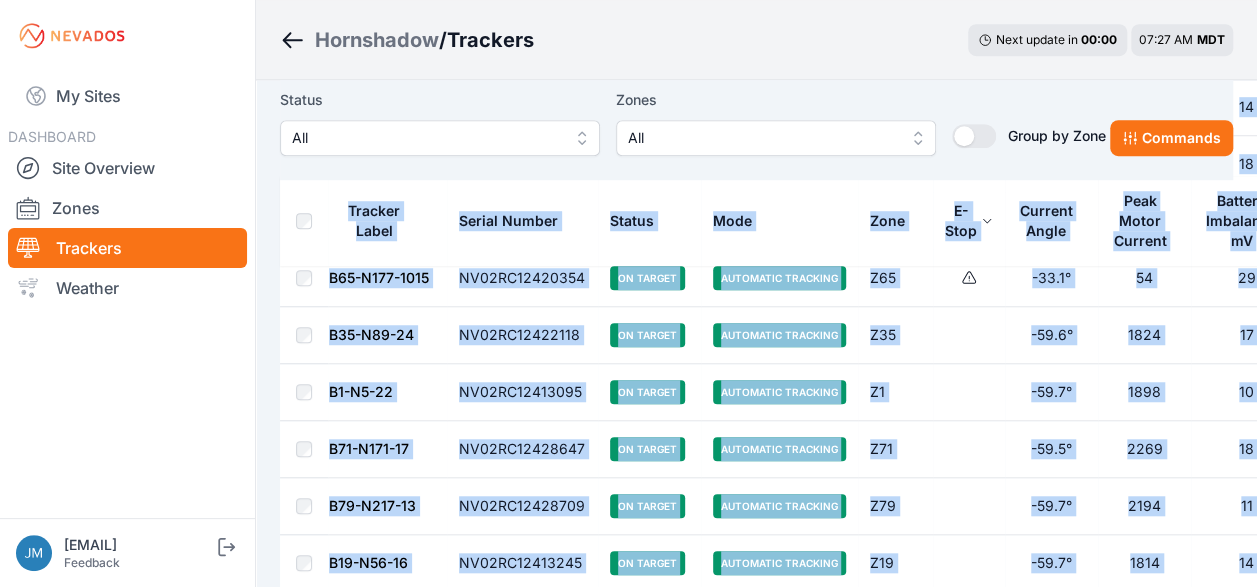 scroll, scrollTop: 734, scrollLeft: 0, axis: vertical 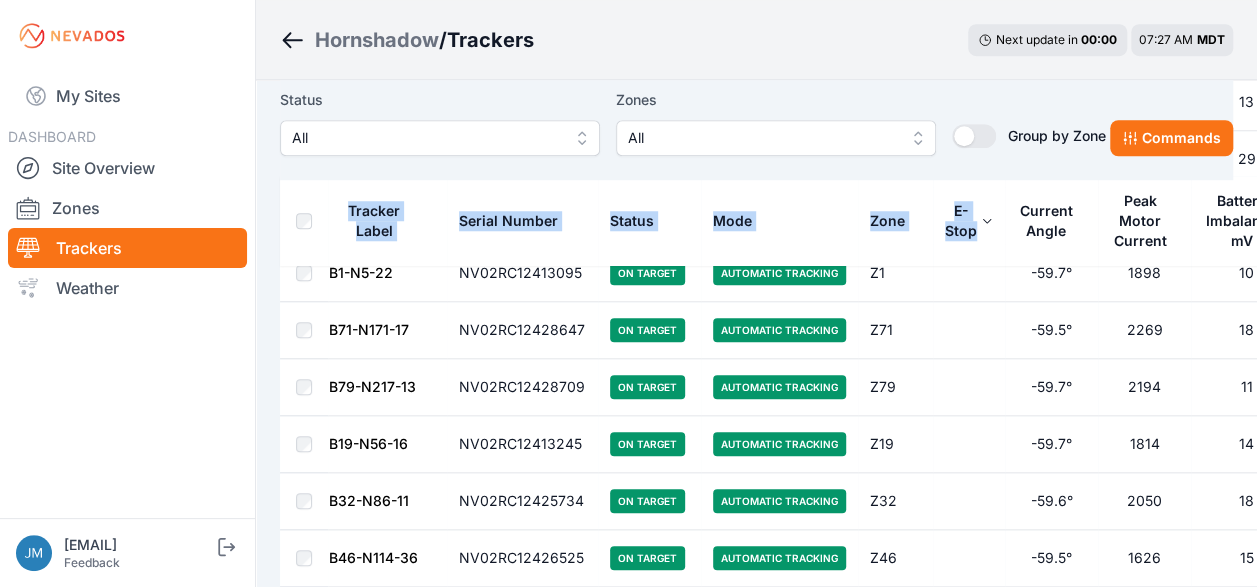 drag, startPoint x: 297, startPoint y: 261, endPoint x: 982, endPoint y: 259, distance: 685.0029 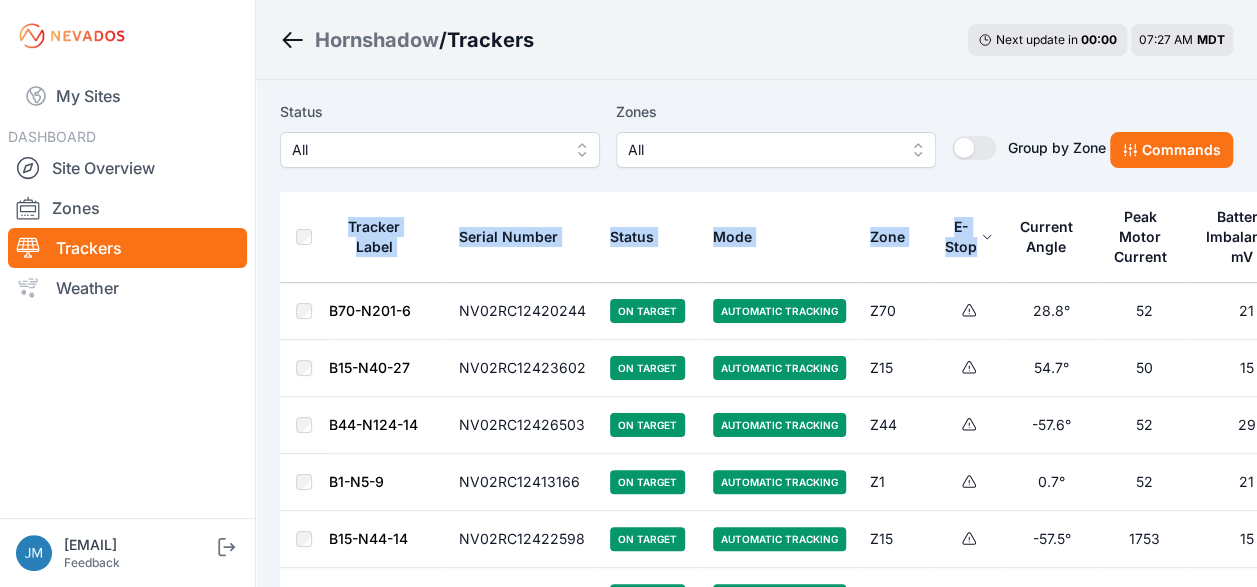 scroll, scrollTop: 0, scrollLeft: 0, axis: both 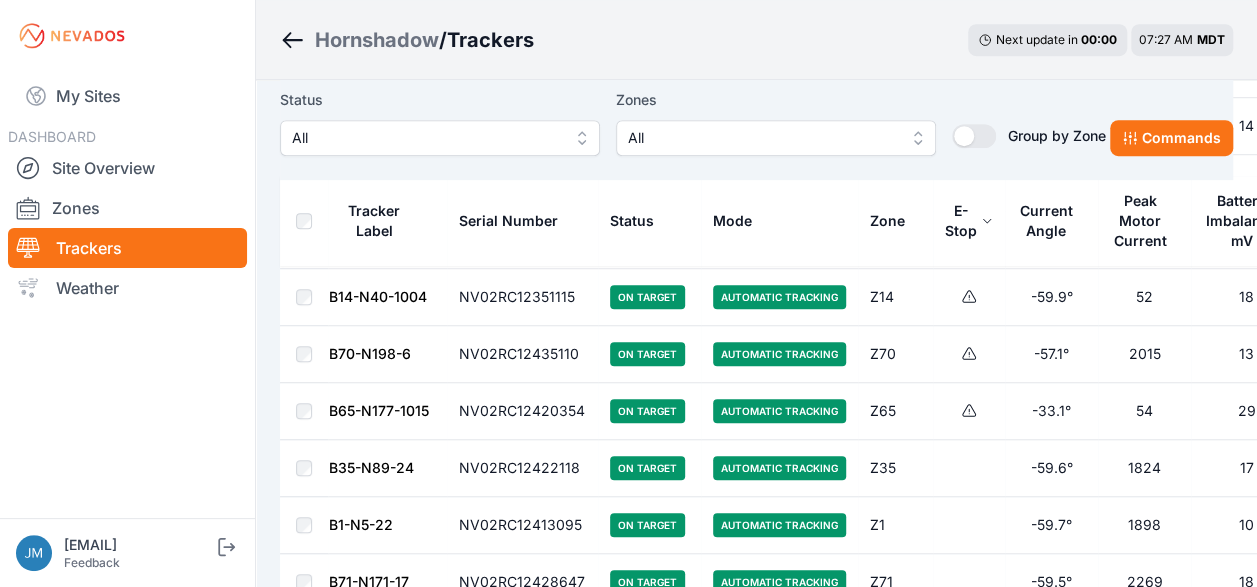drag, startPoint x: 1232, startPoint y: 420, endPoint x: 604, endPoint y: 522, distance: 636.2295 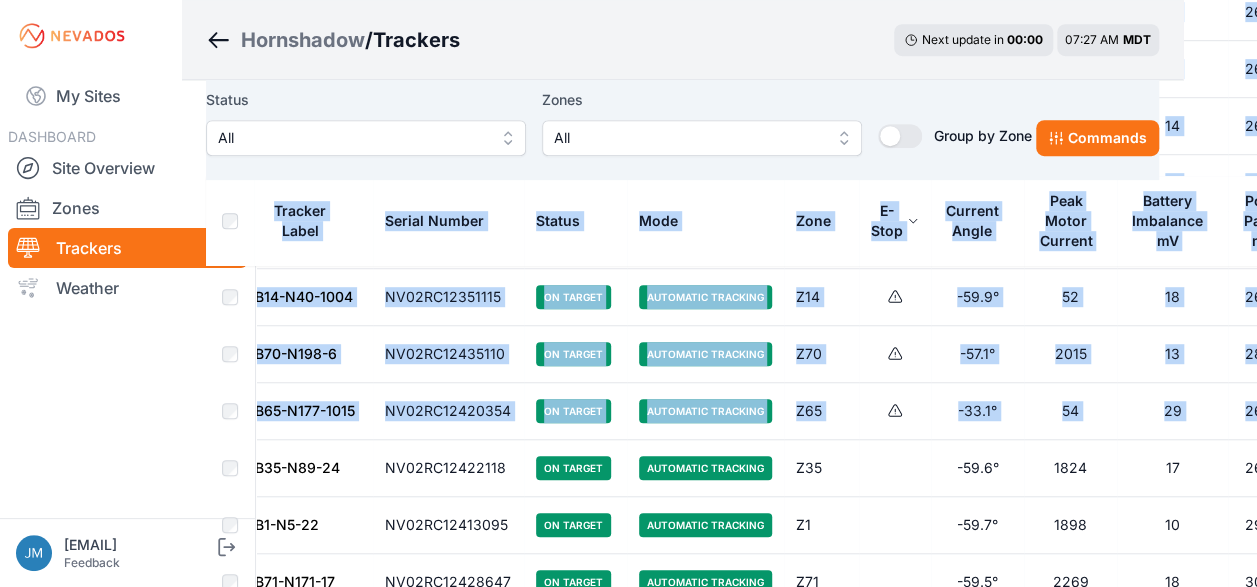 scroll, scrollTop: 482, scrollLeft: 112, axis: both 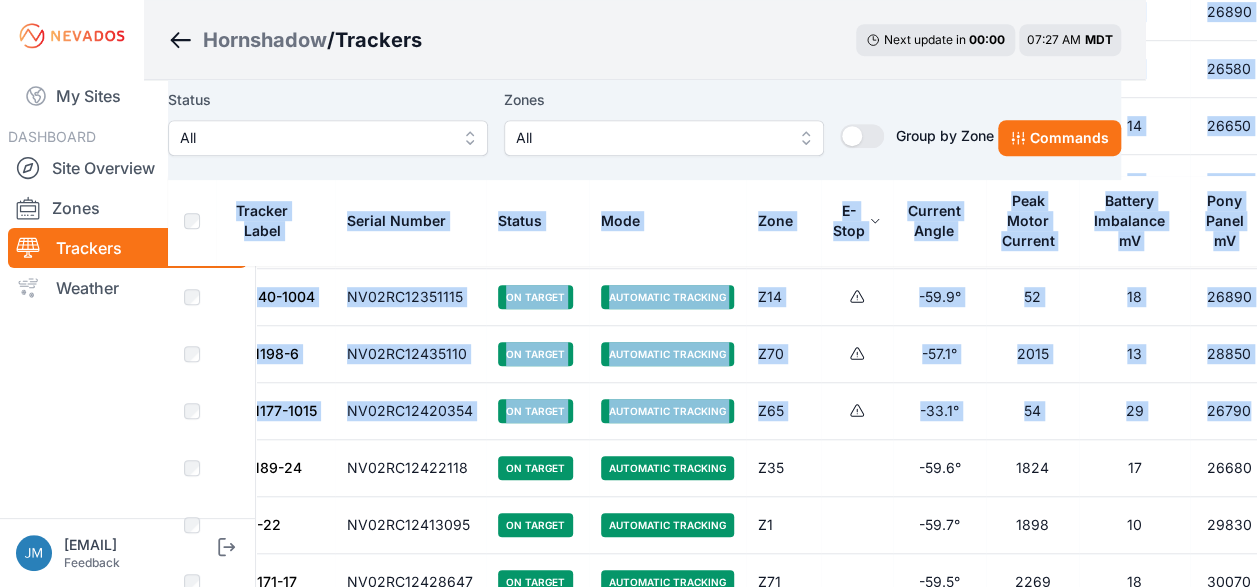 drag, startPoint x: 322, startPoint y: 410, endPoint x: 1250, endPoint y: 409, distance: 928.00055 